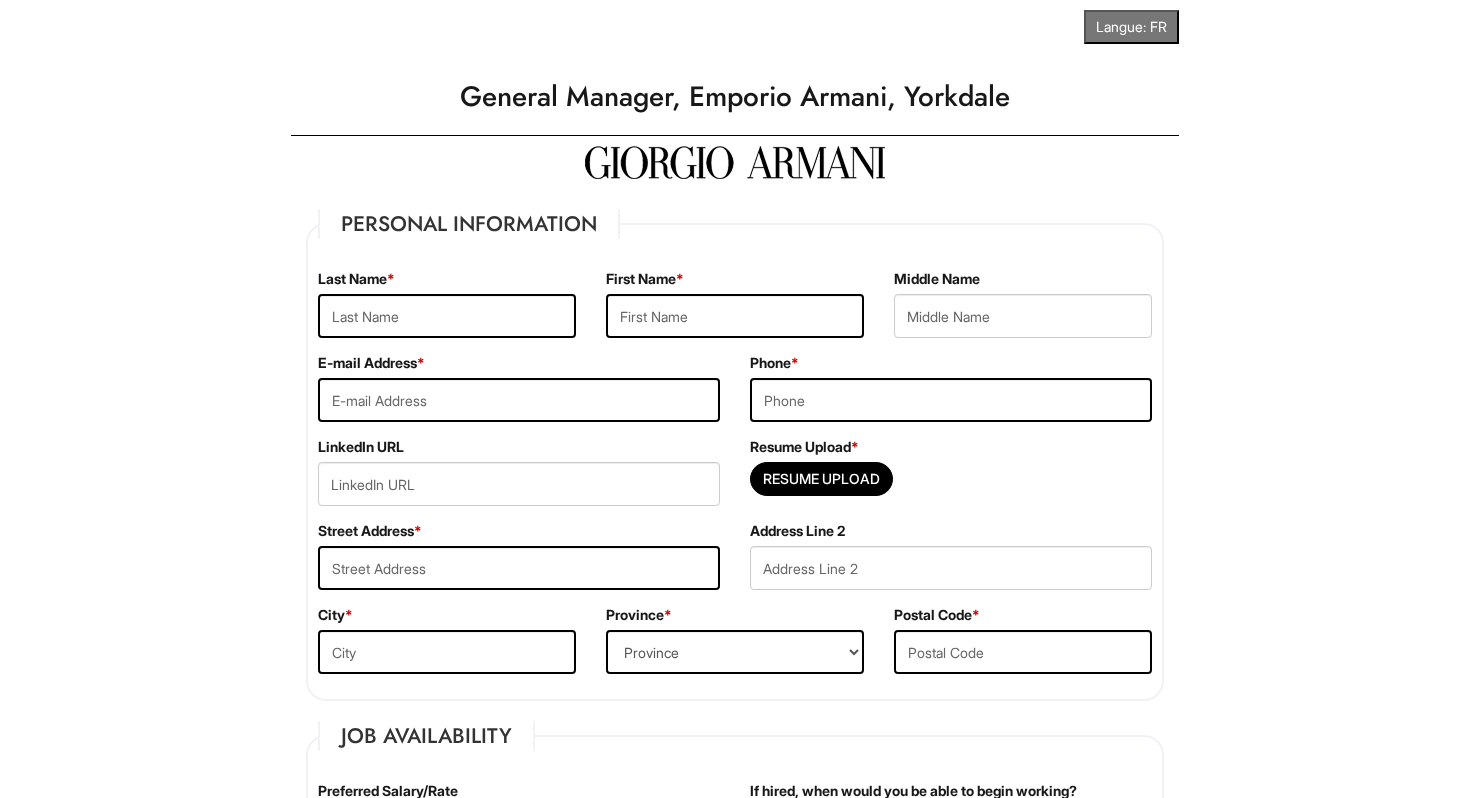 scroll, scrollTop: 0, scrollLeft: 0, axis: both 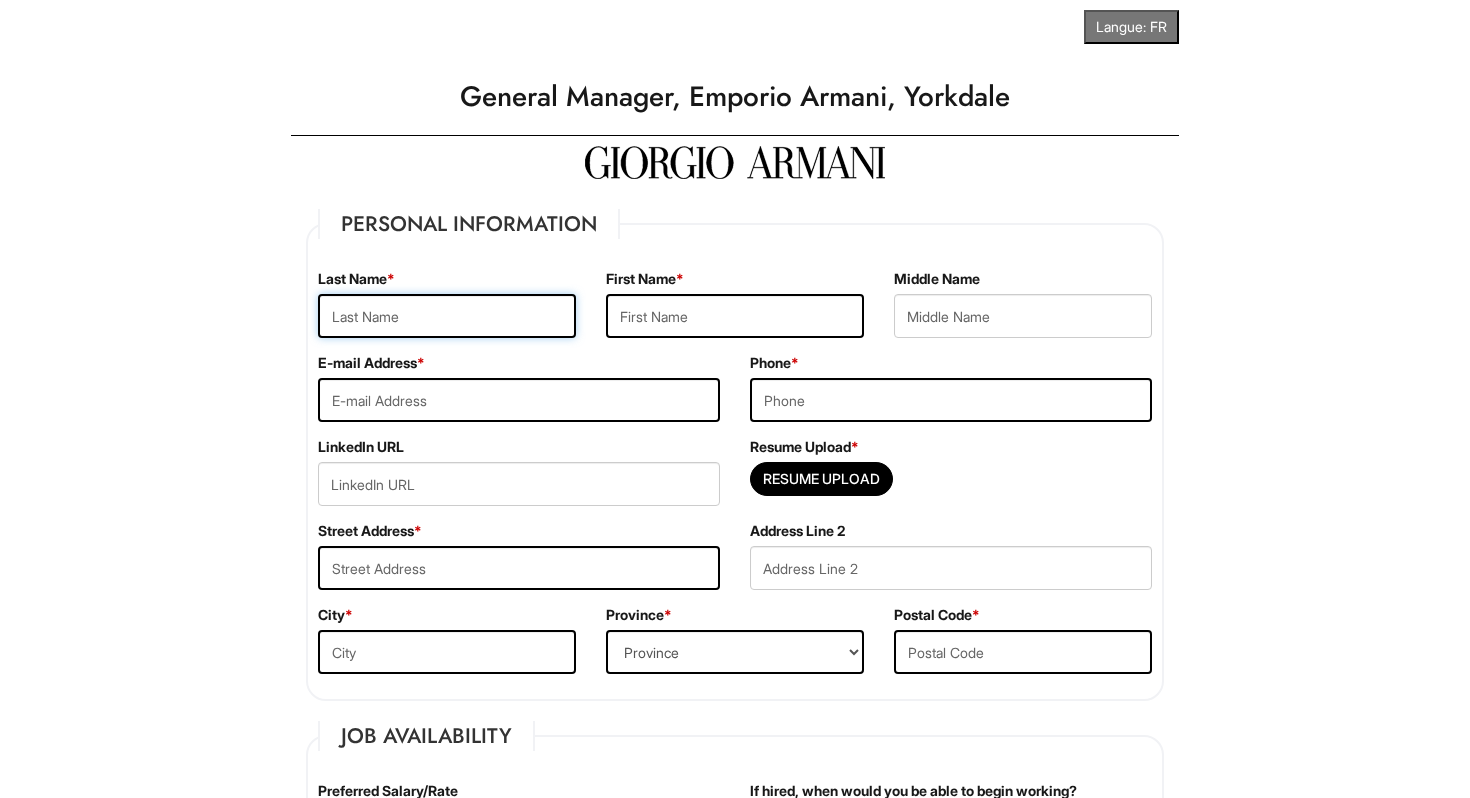 click at bounding box center [447, 316] 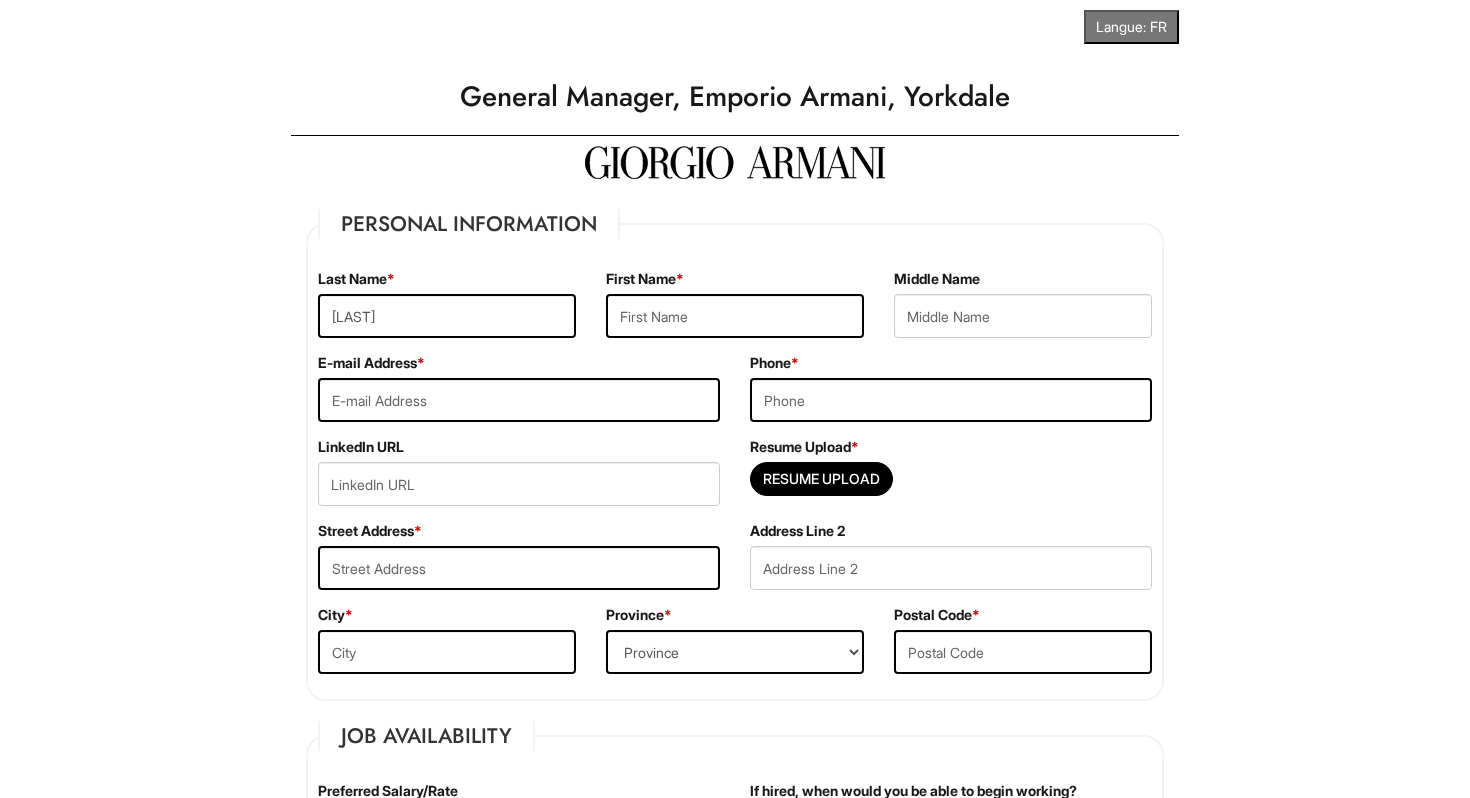 type on "[FIRST]" 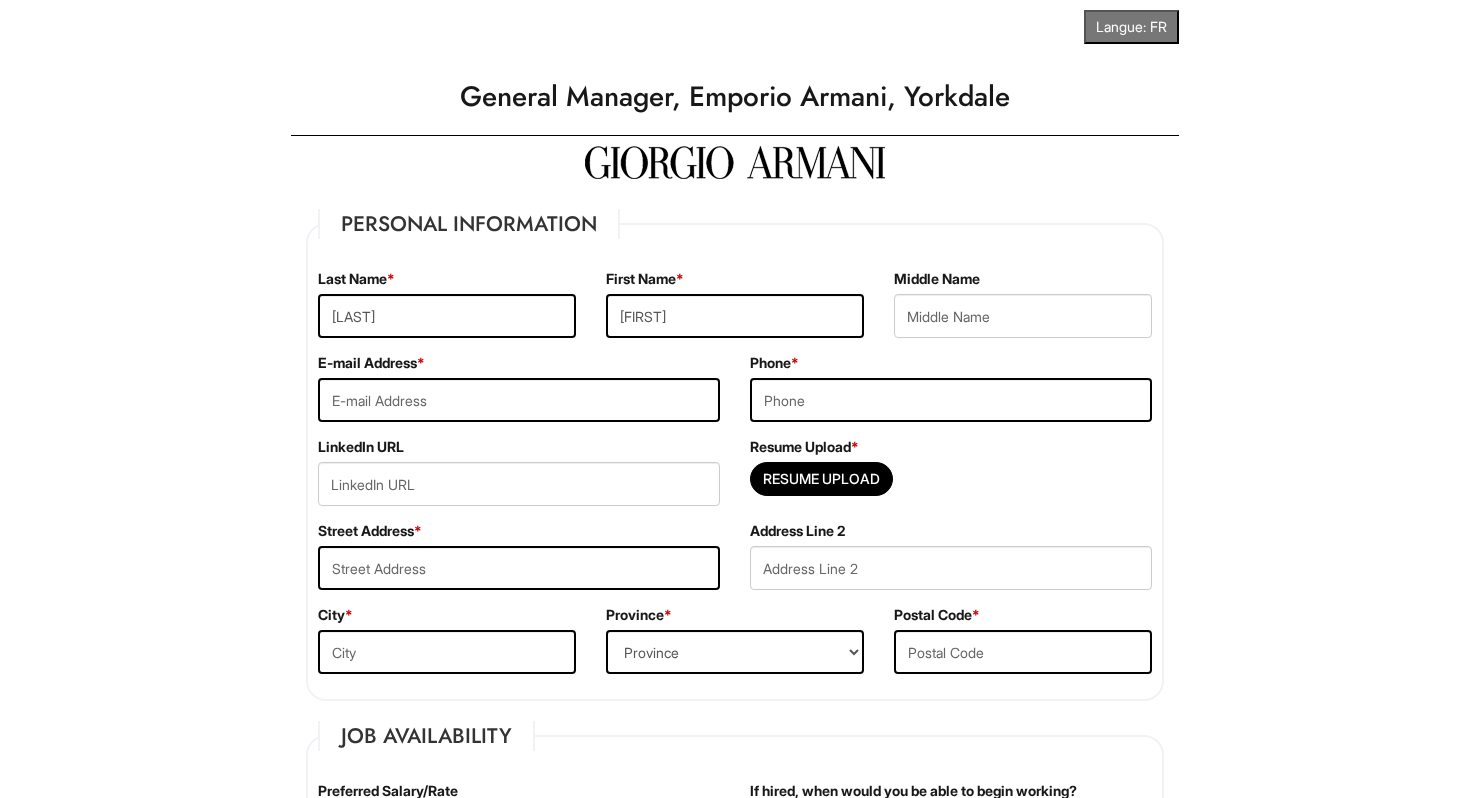 type on "[EMAIL]" 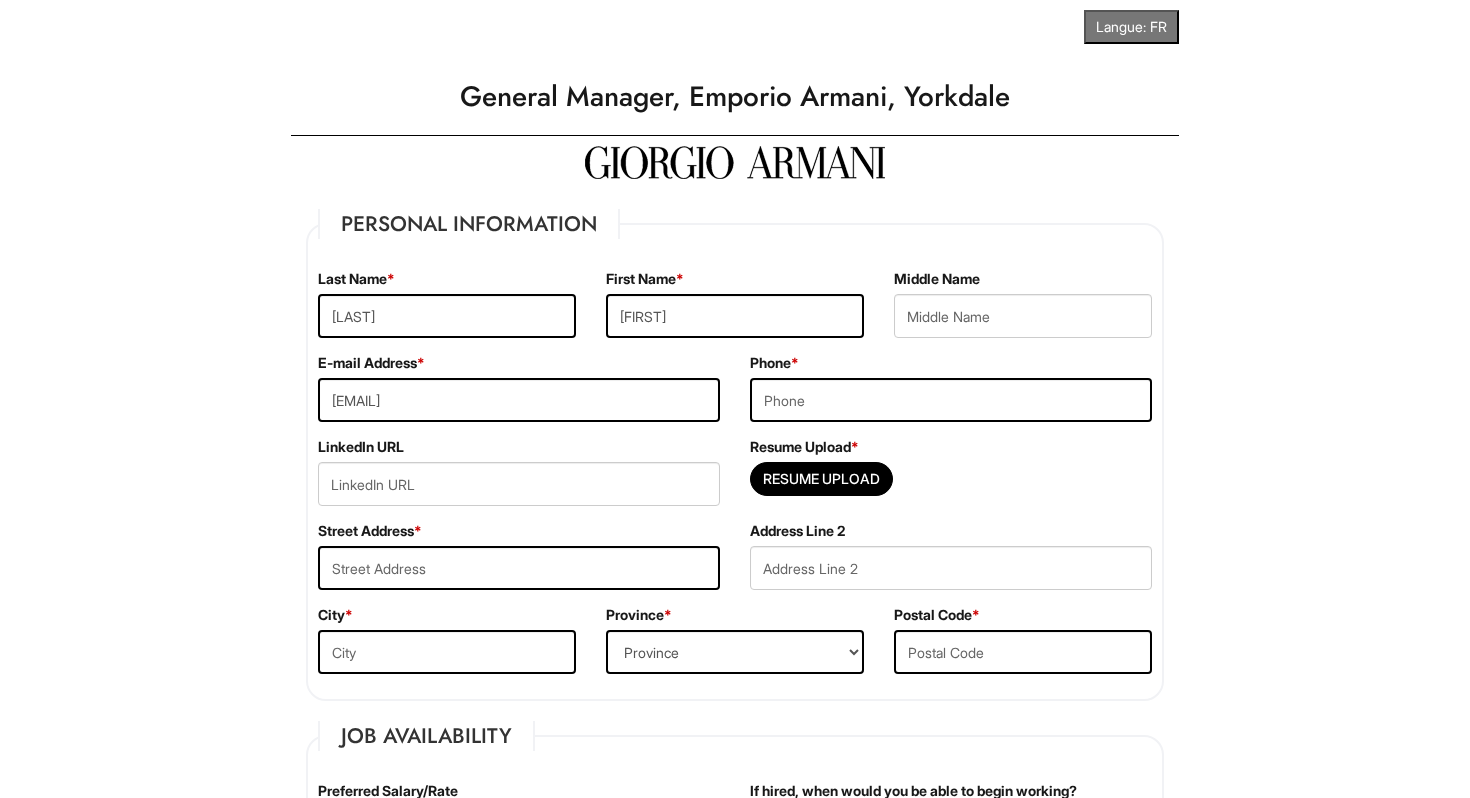 type on "[PHONE]" 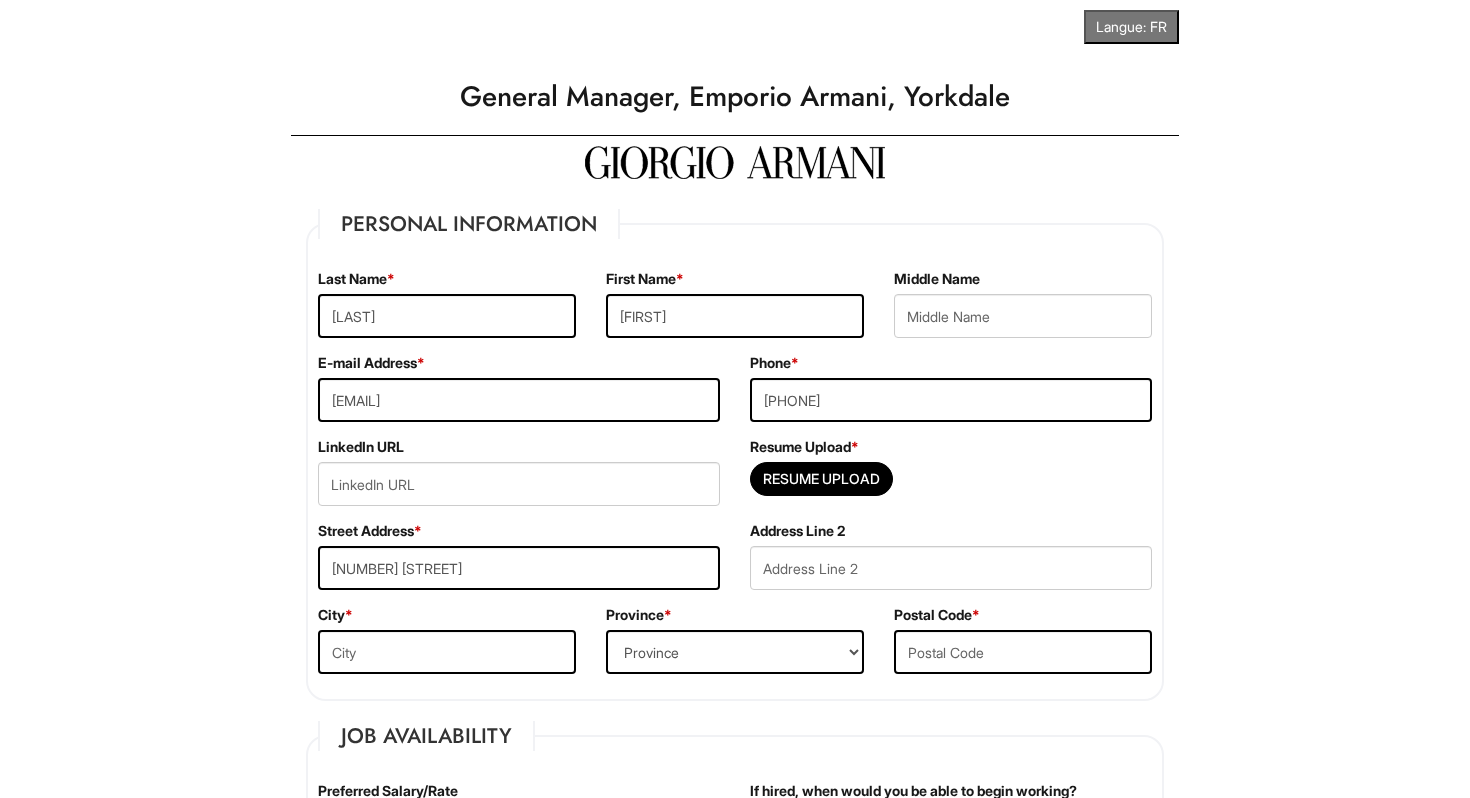 type on "[CITY]" 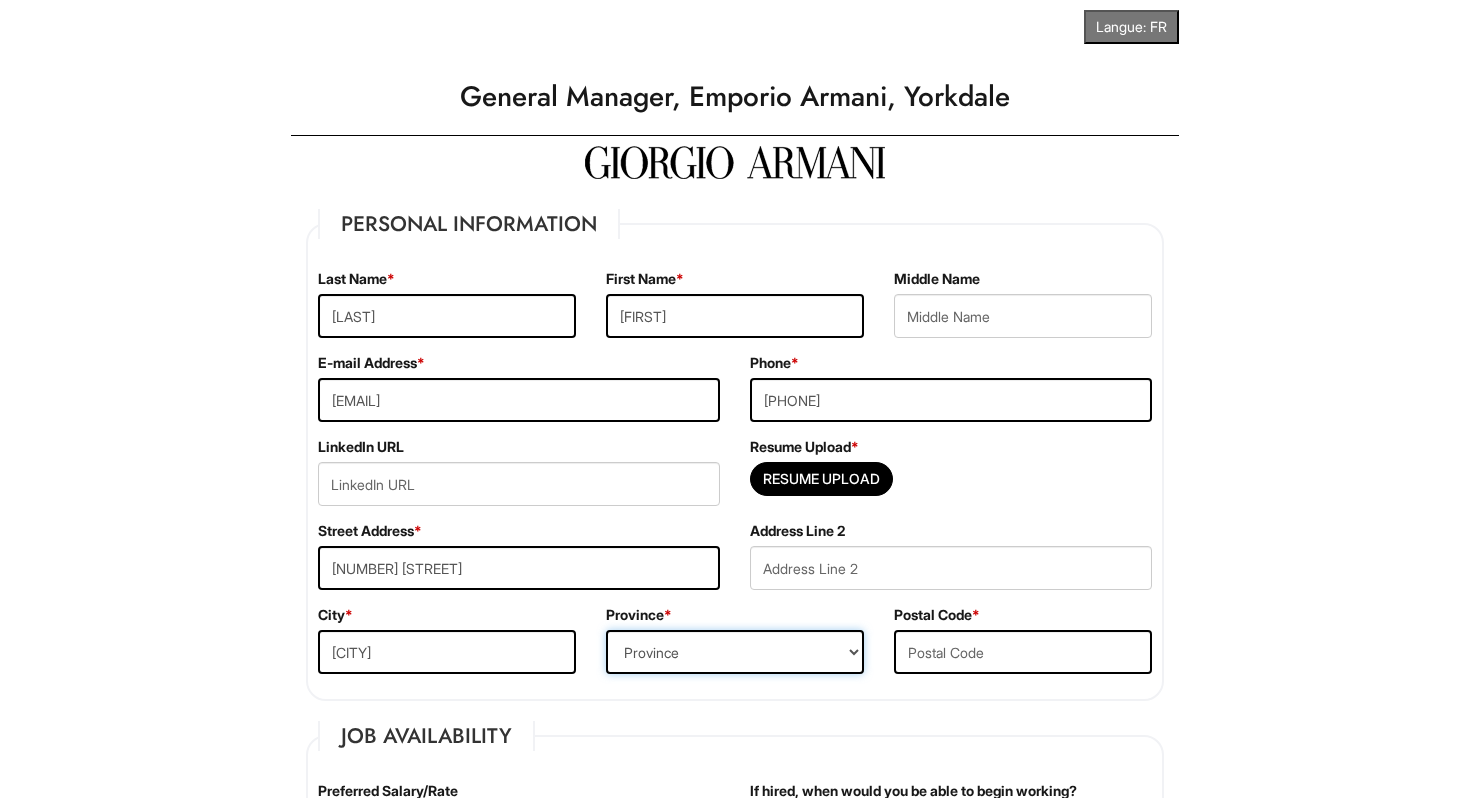 select on "ON" 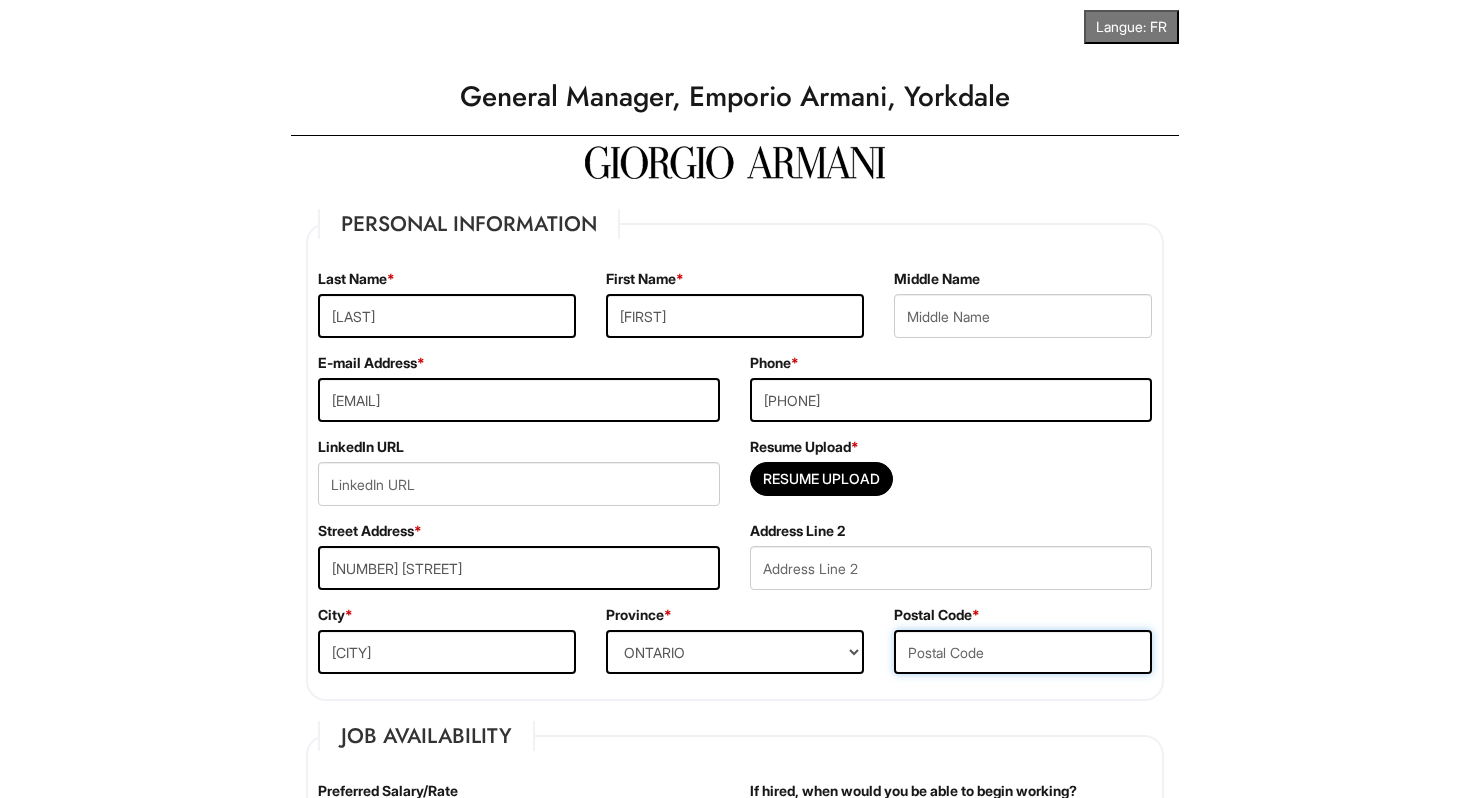 type on "[POSTAL CODE]" 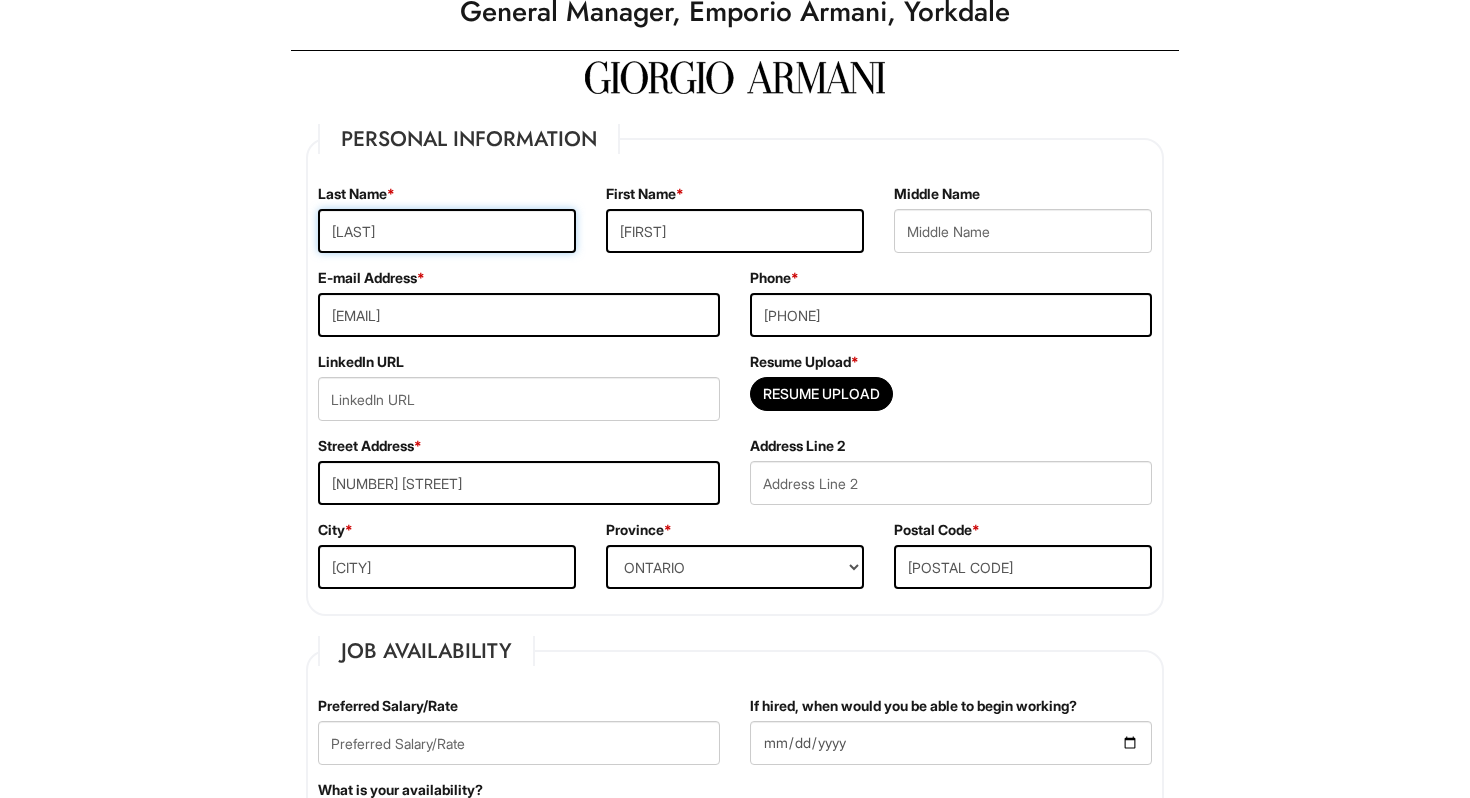 scroll, scrollTop: 89, scrollLeft: 0, axis: vertical 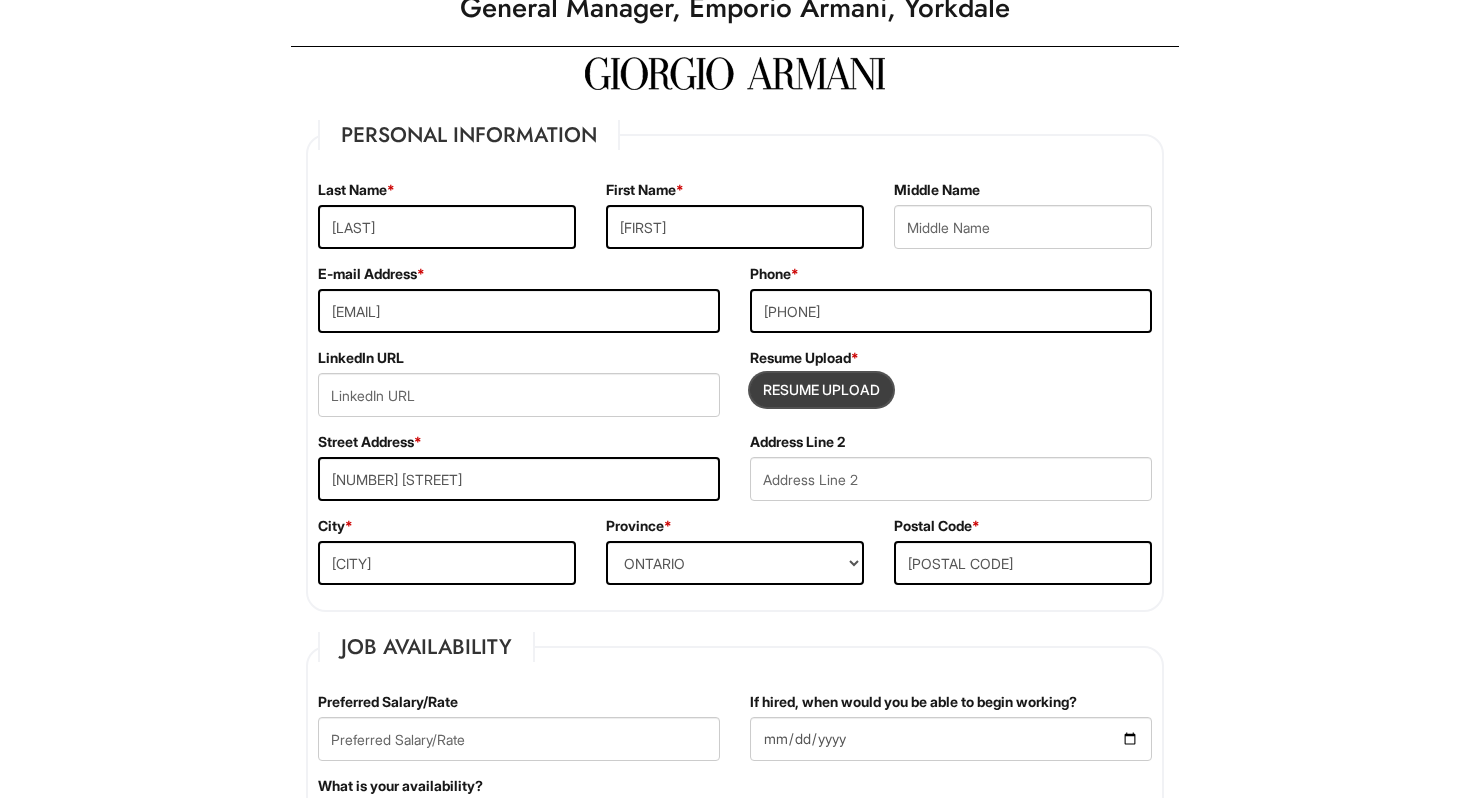 click at bounding box center [821, 390] 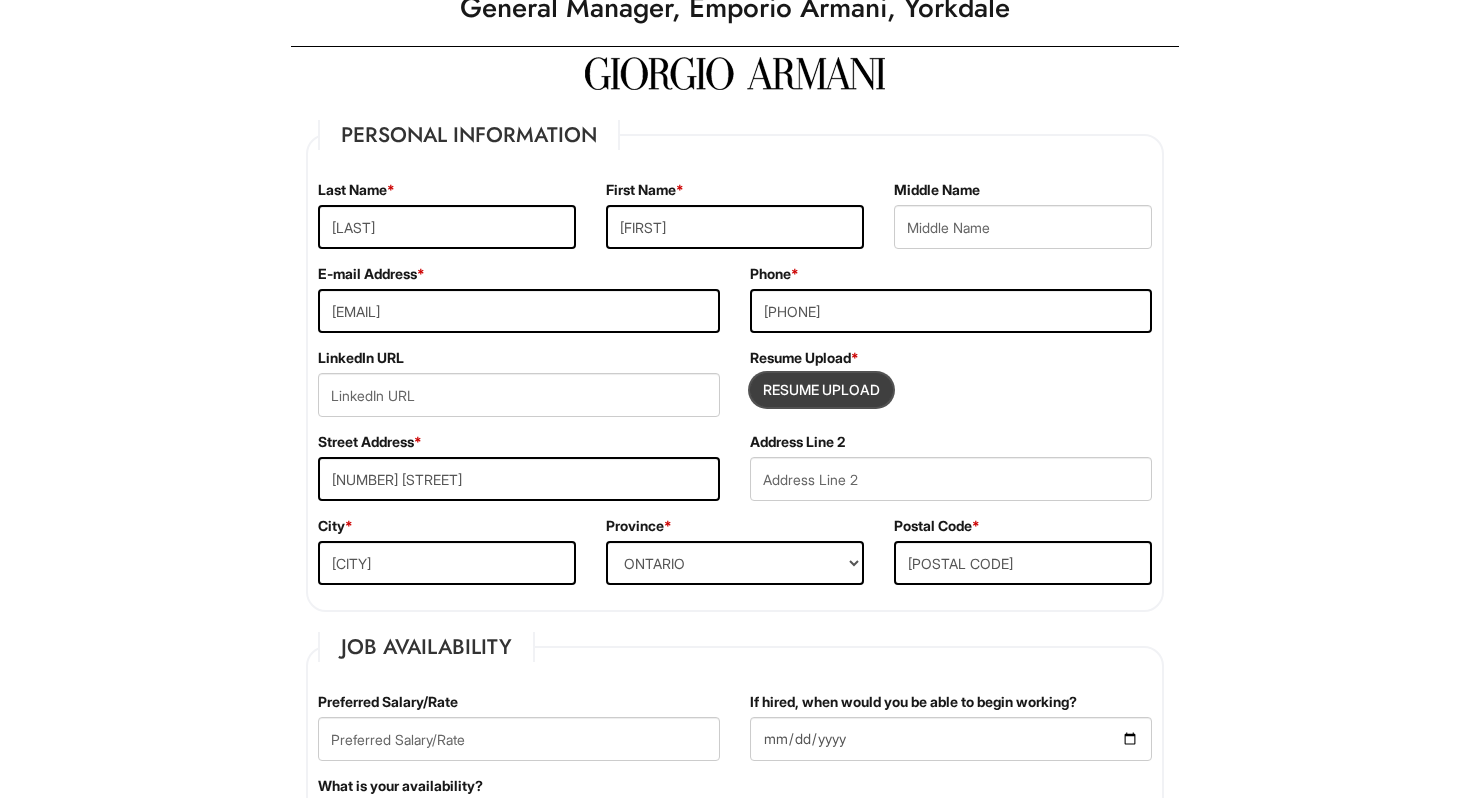 type on "C:\fakepath\[FIRST] [LAST] Resume.pdf" 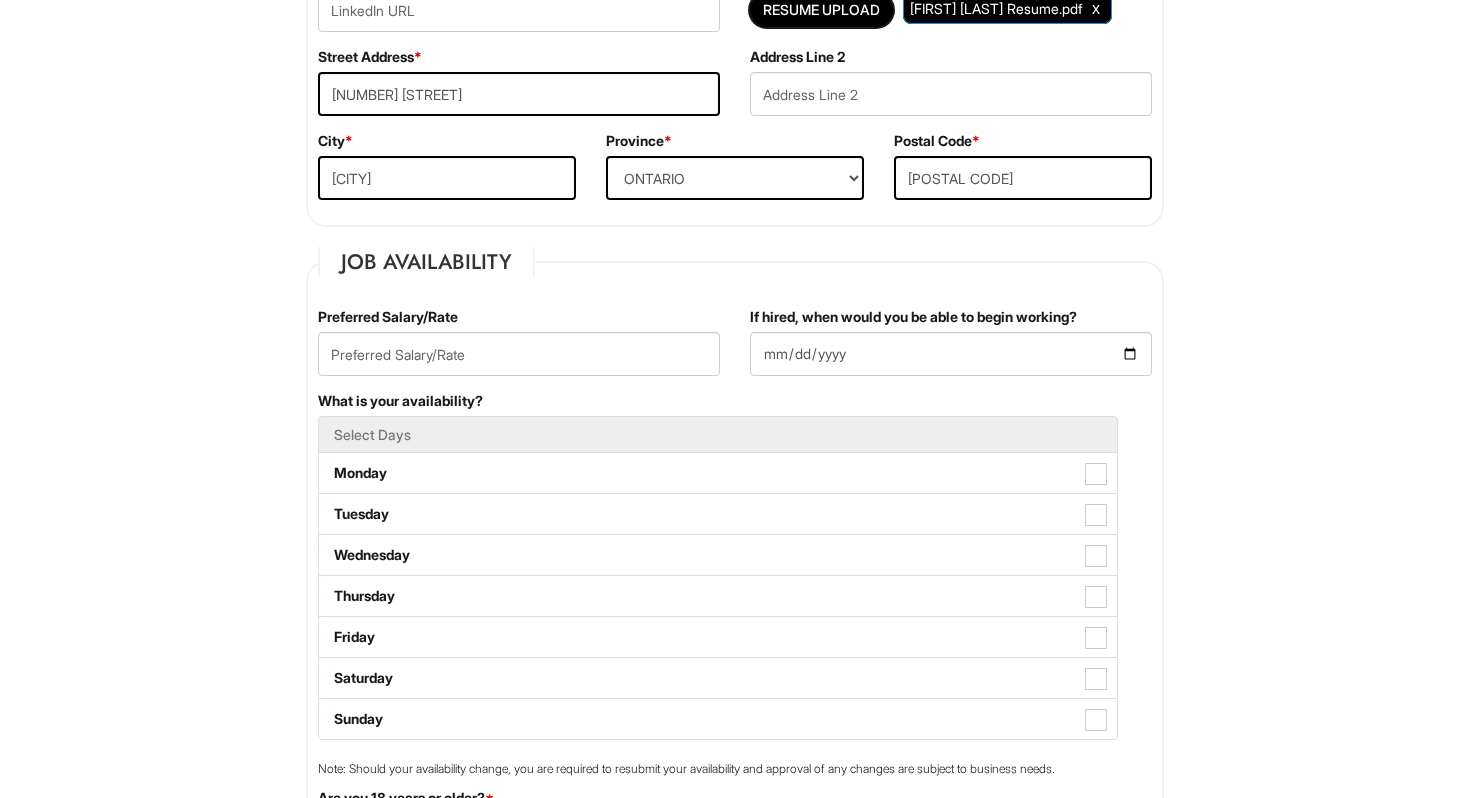 scroll, scrollTop: 508, scrollLeft: 0, axis: vertical 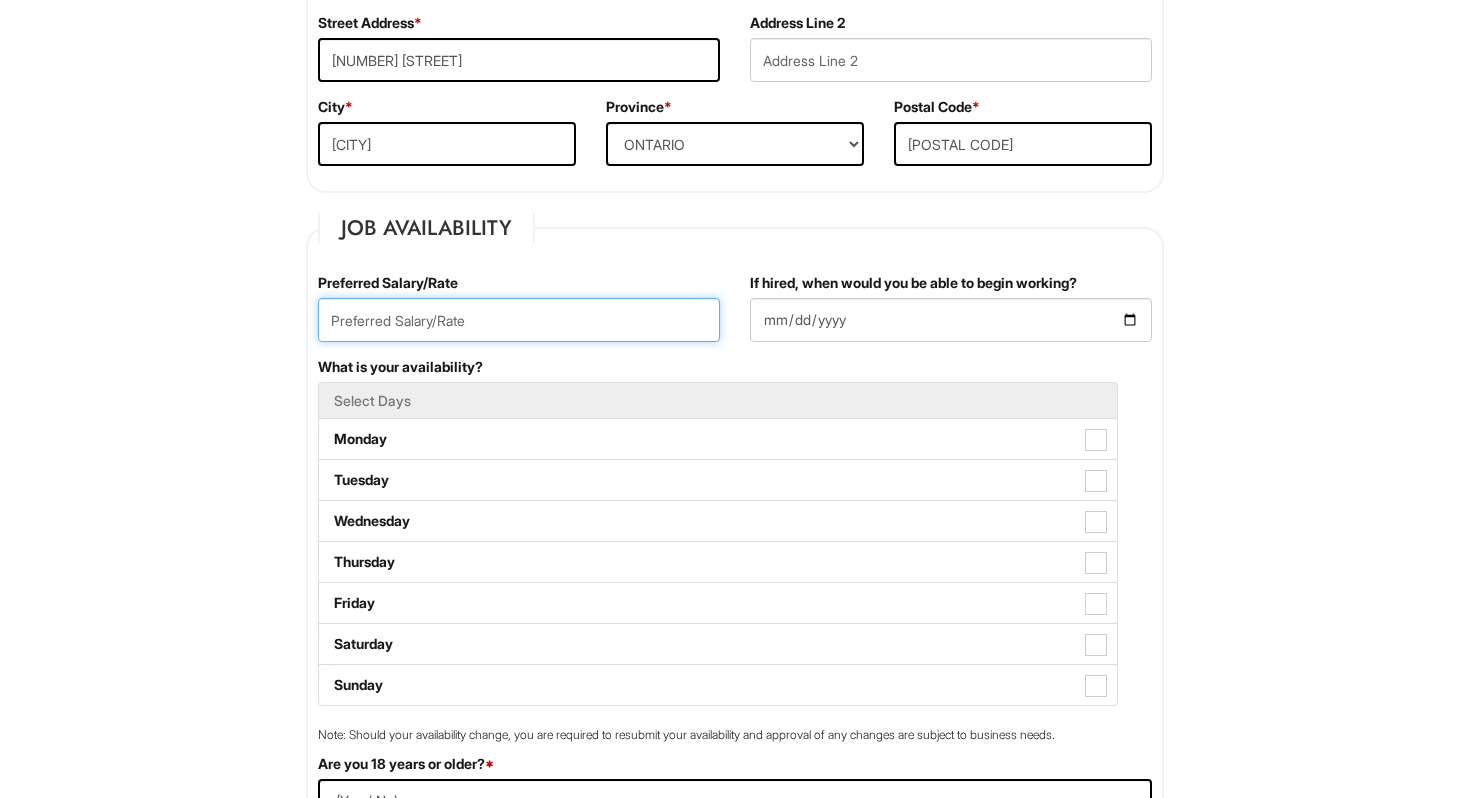 click at bounding box center (519, 320) 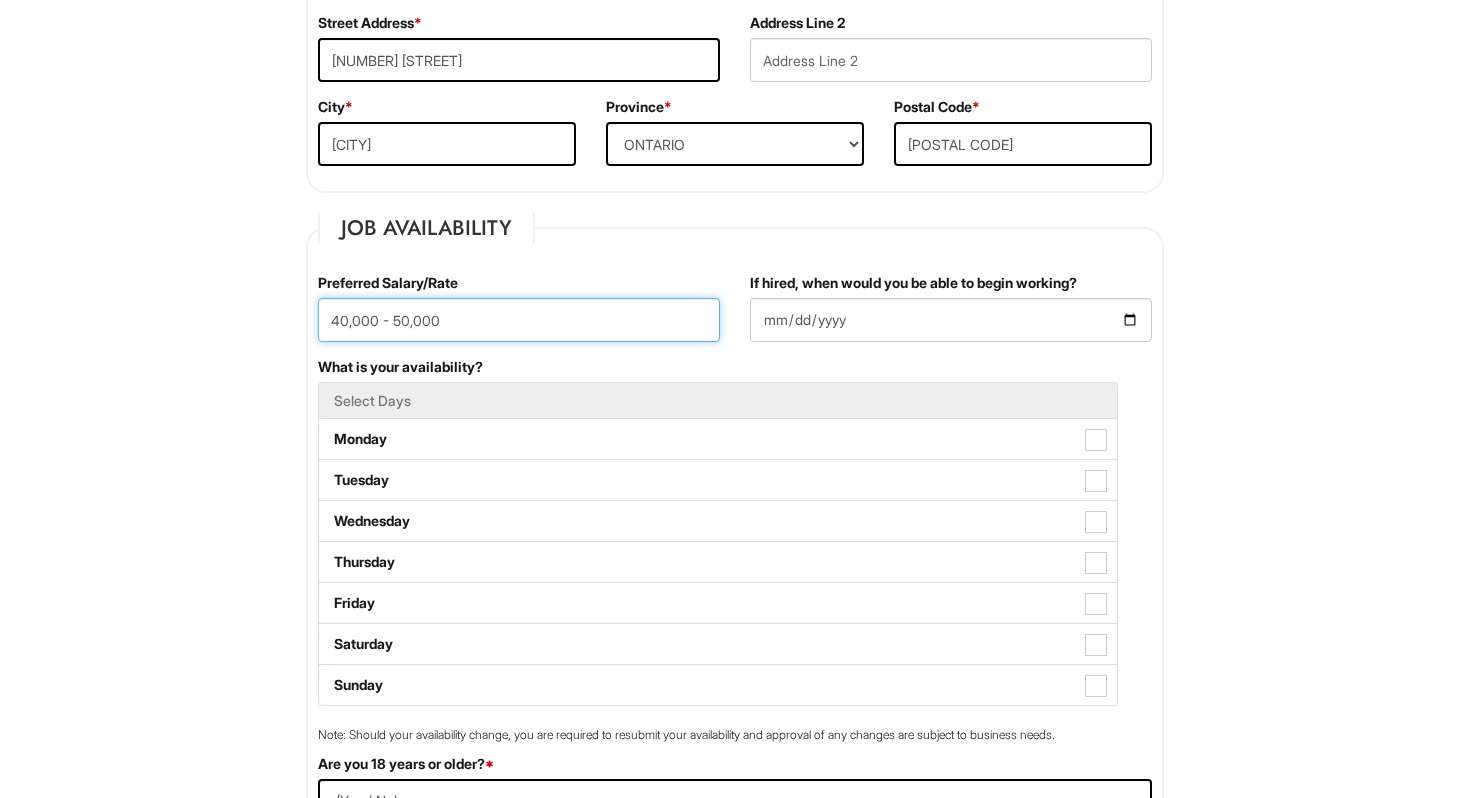 click on "40,000 - 50,000" at bounding box center [519, 320] 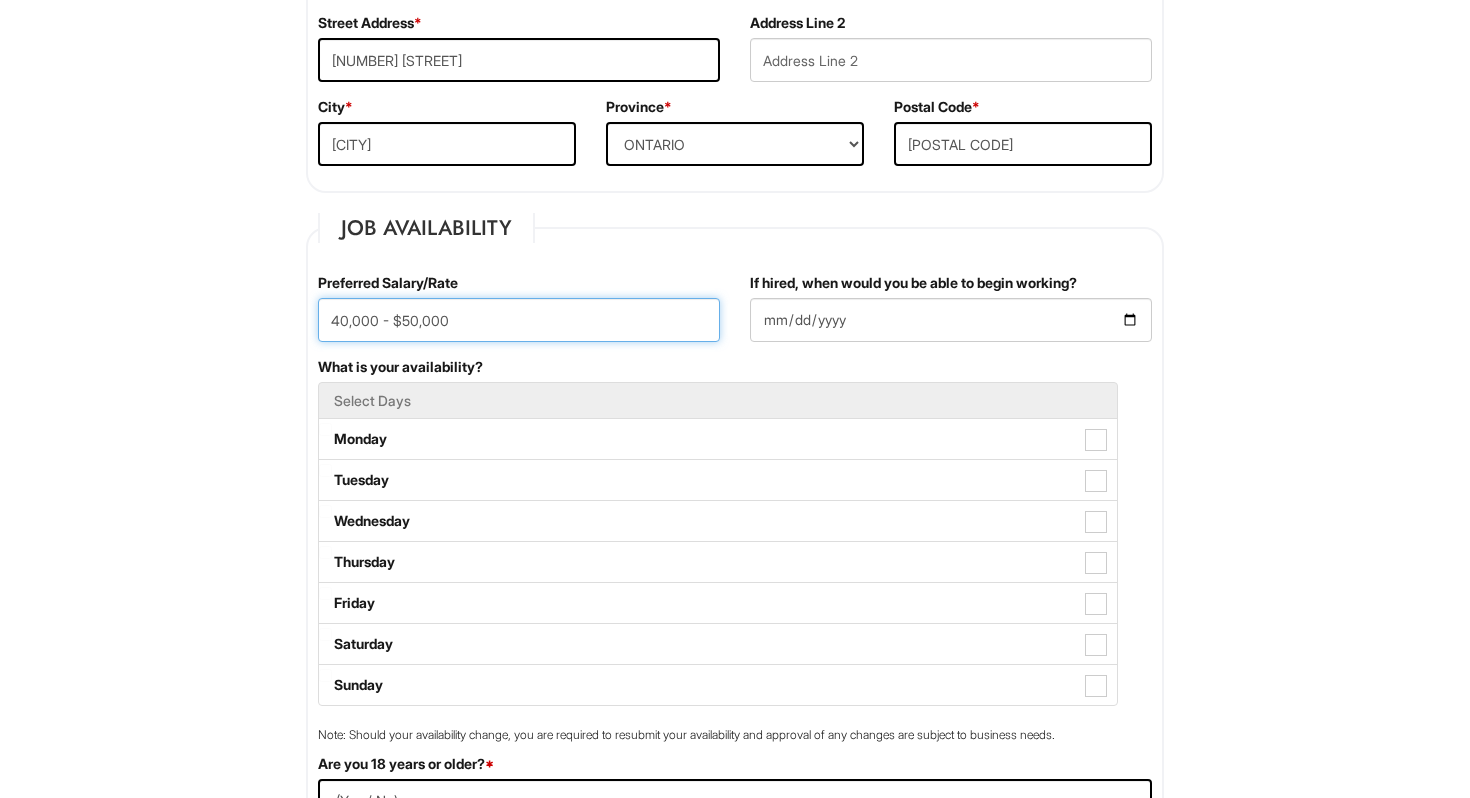 click on "40,000 - $50,000" at bounding box center (519, 320) 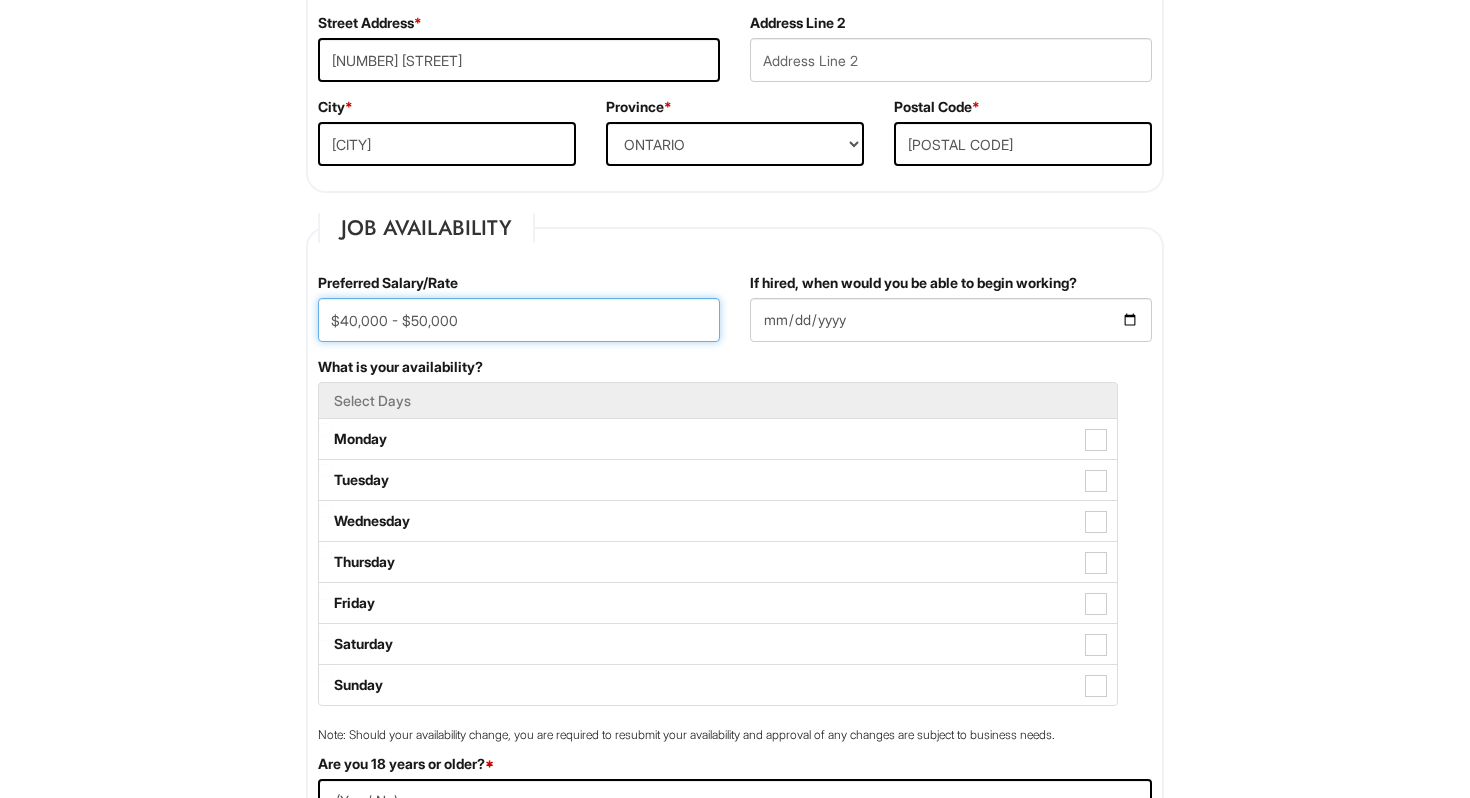 type on "$40,000 - $50,000" 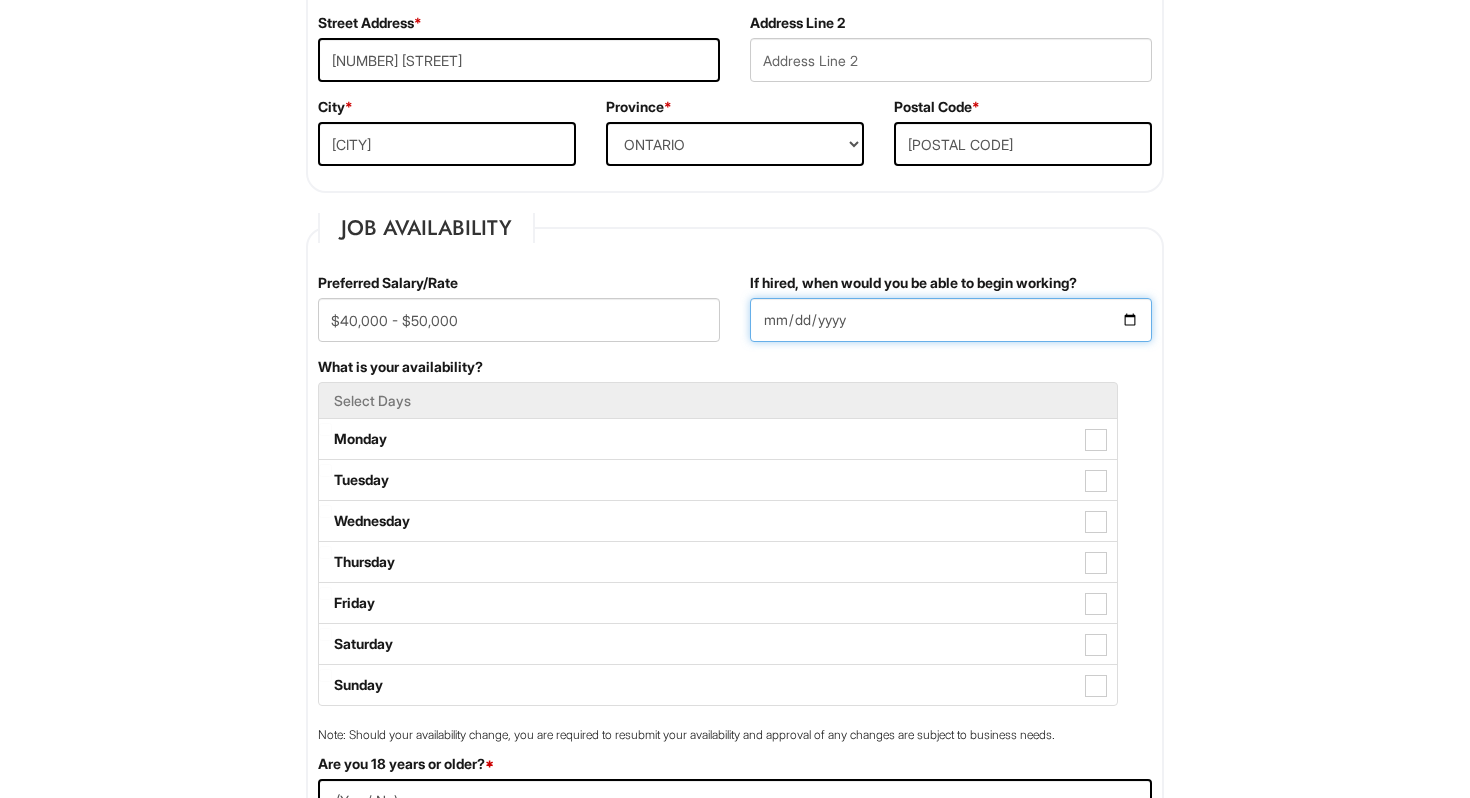 click on "If hired, when would you be able to begin working?" at bounding box center [951, 320] 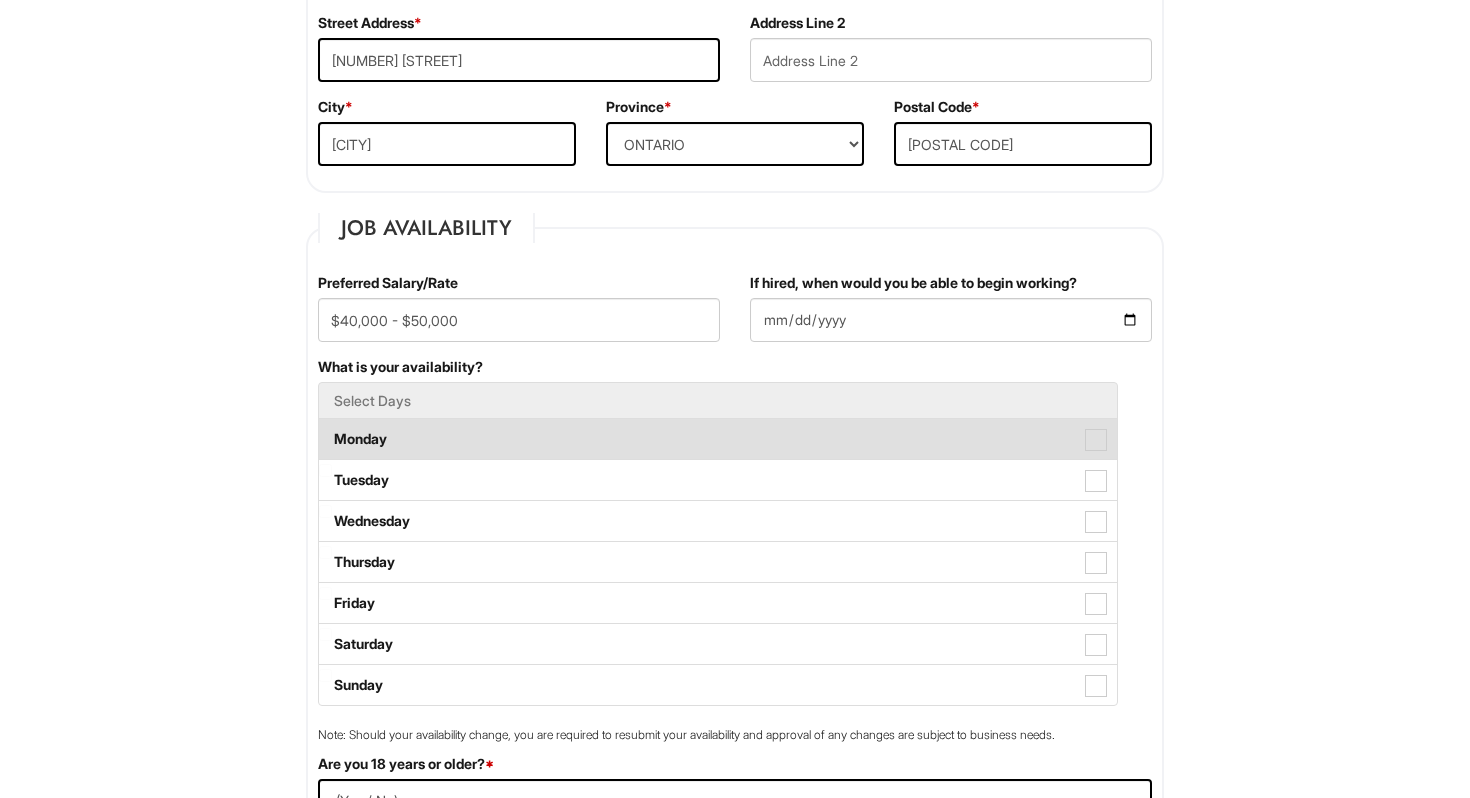 click on "Monday" at bounding box center [718, 439] 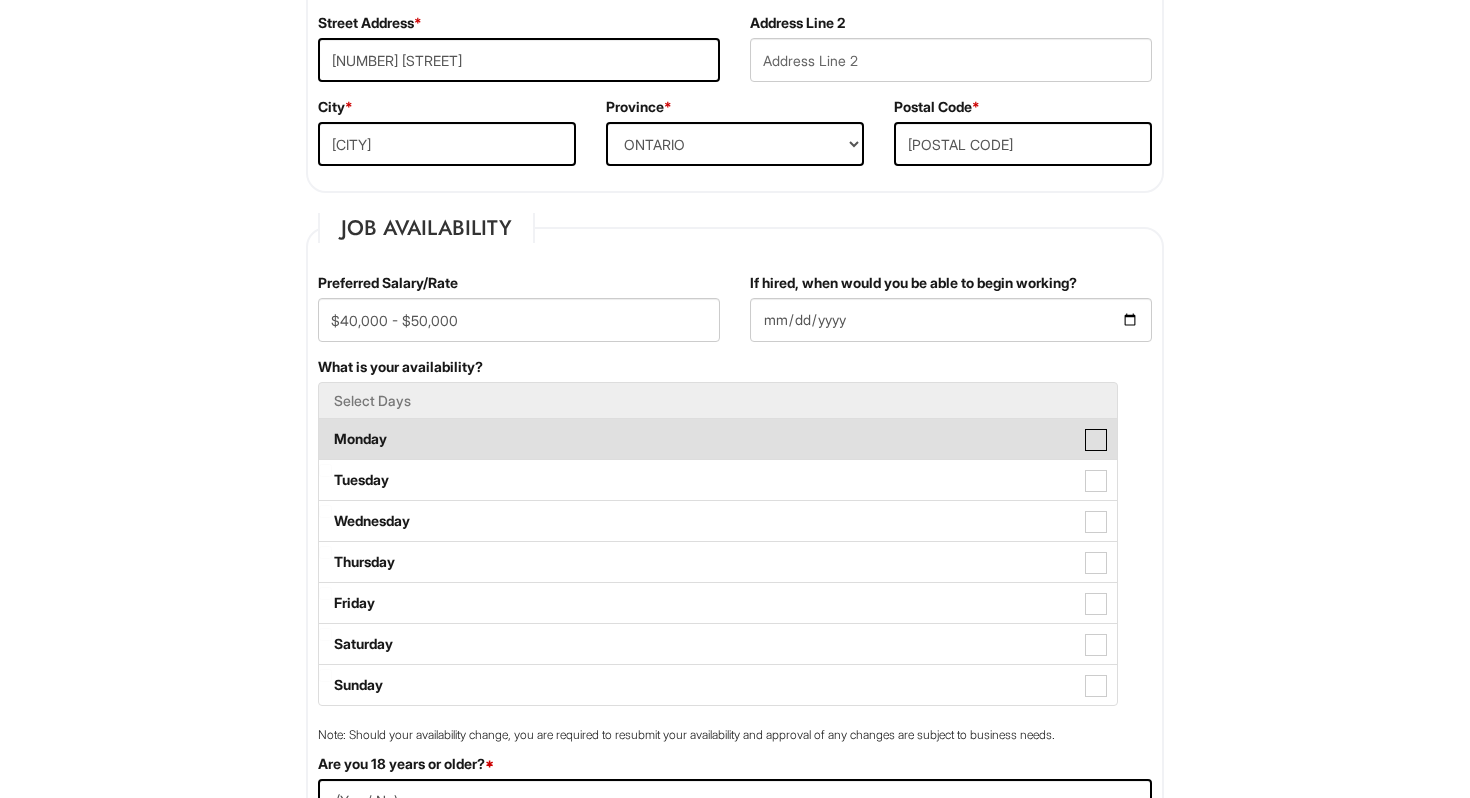 click on "Monday" at bounding box center (325, 429) 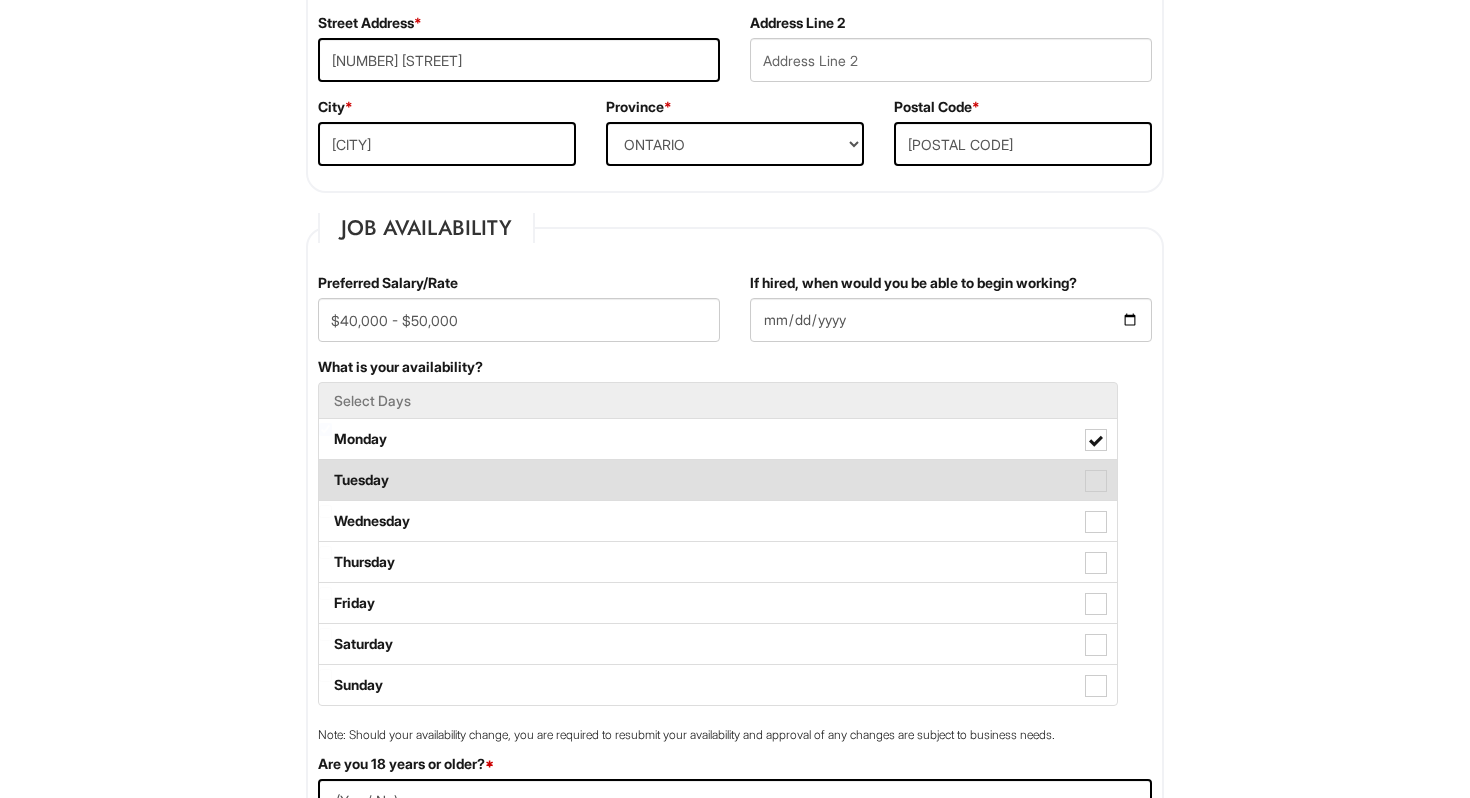 click on "Tuesday" at bounding box center [718, 480] 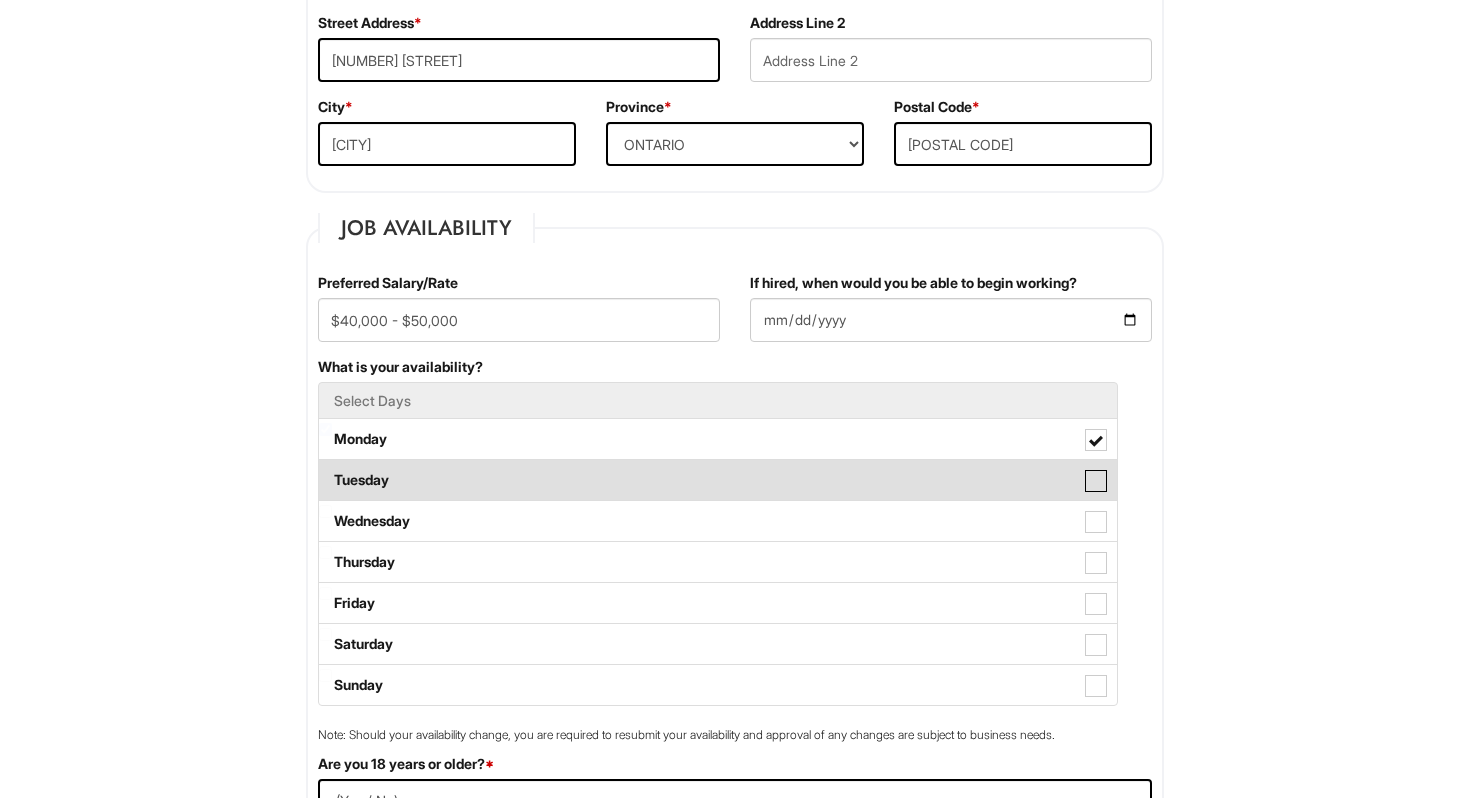 click on "Tuesday" at bounding box center (325, 470) 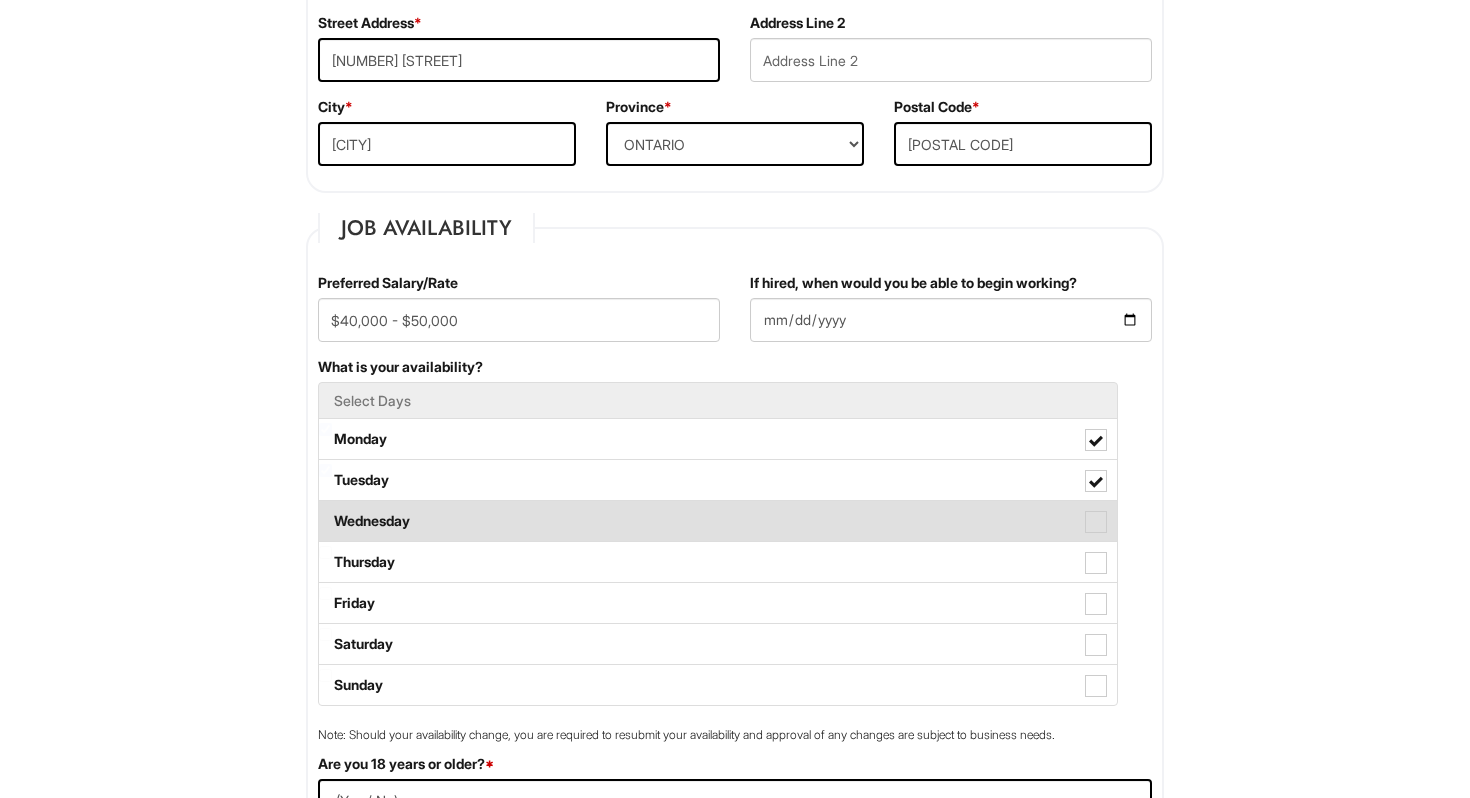 click on "Wednesday" at bounding box center [718, 521] 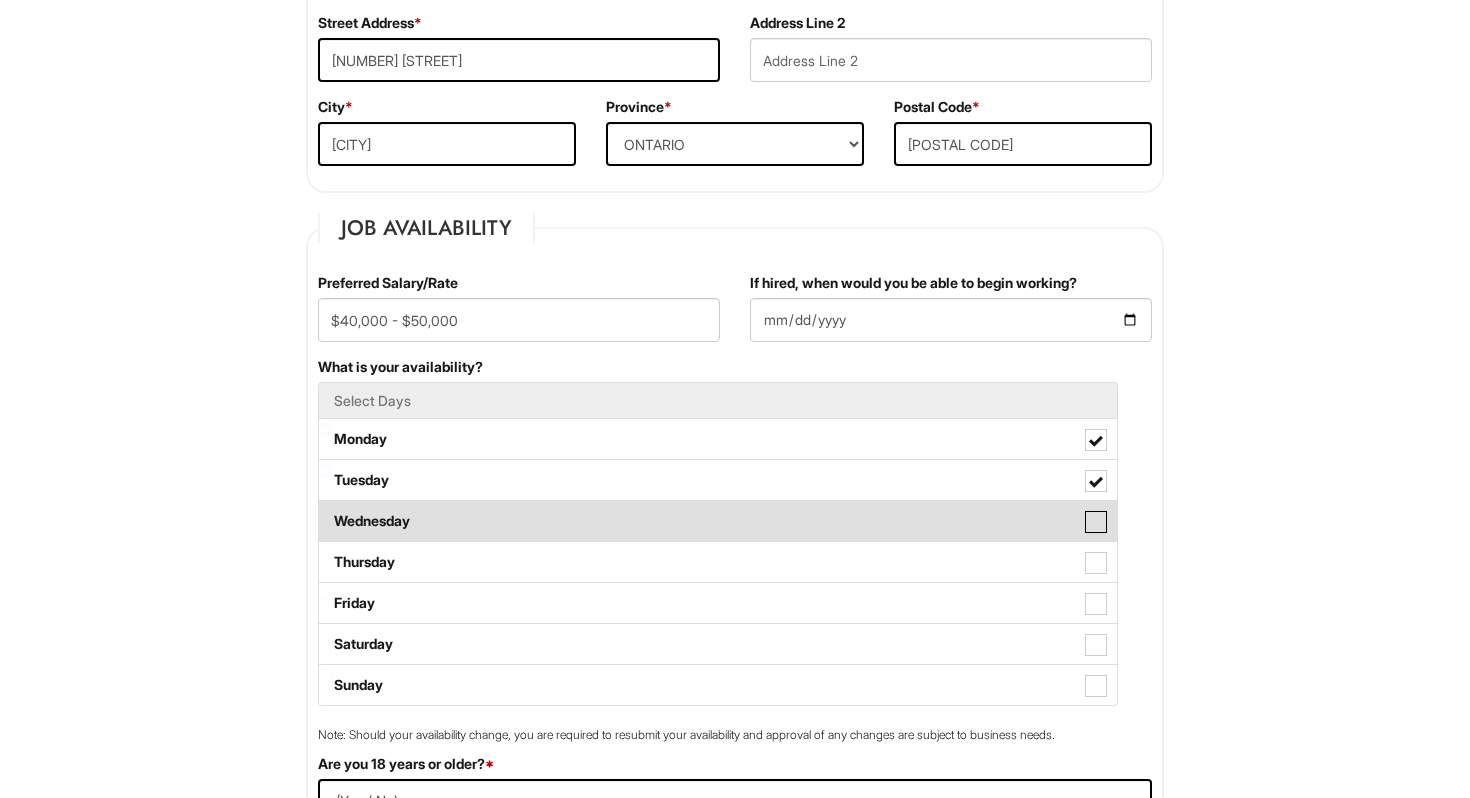 click on "Wednesday" at bounding box center [325, 511] 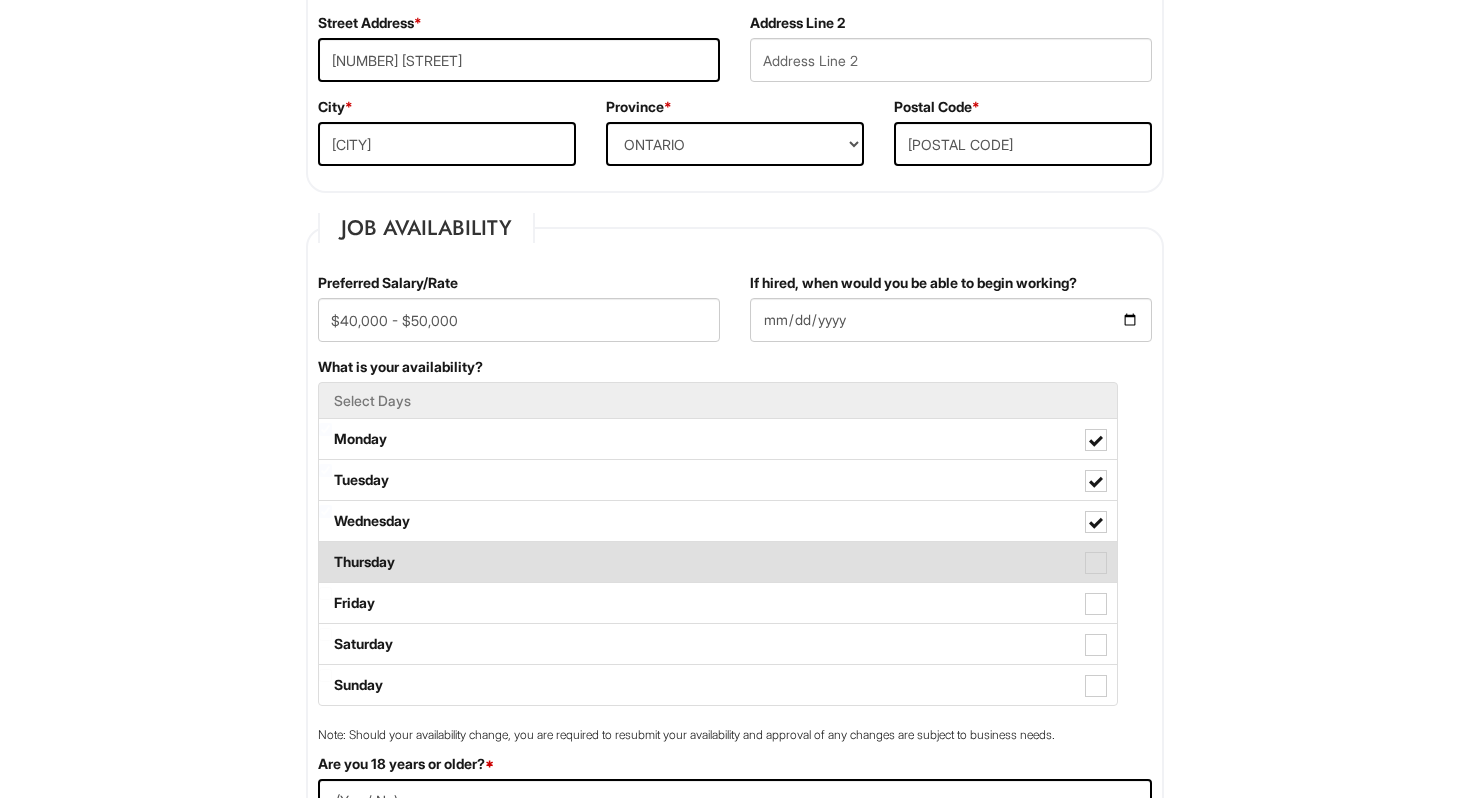 click on "Thursday" at bounding box center [718, 562] 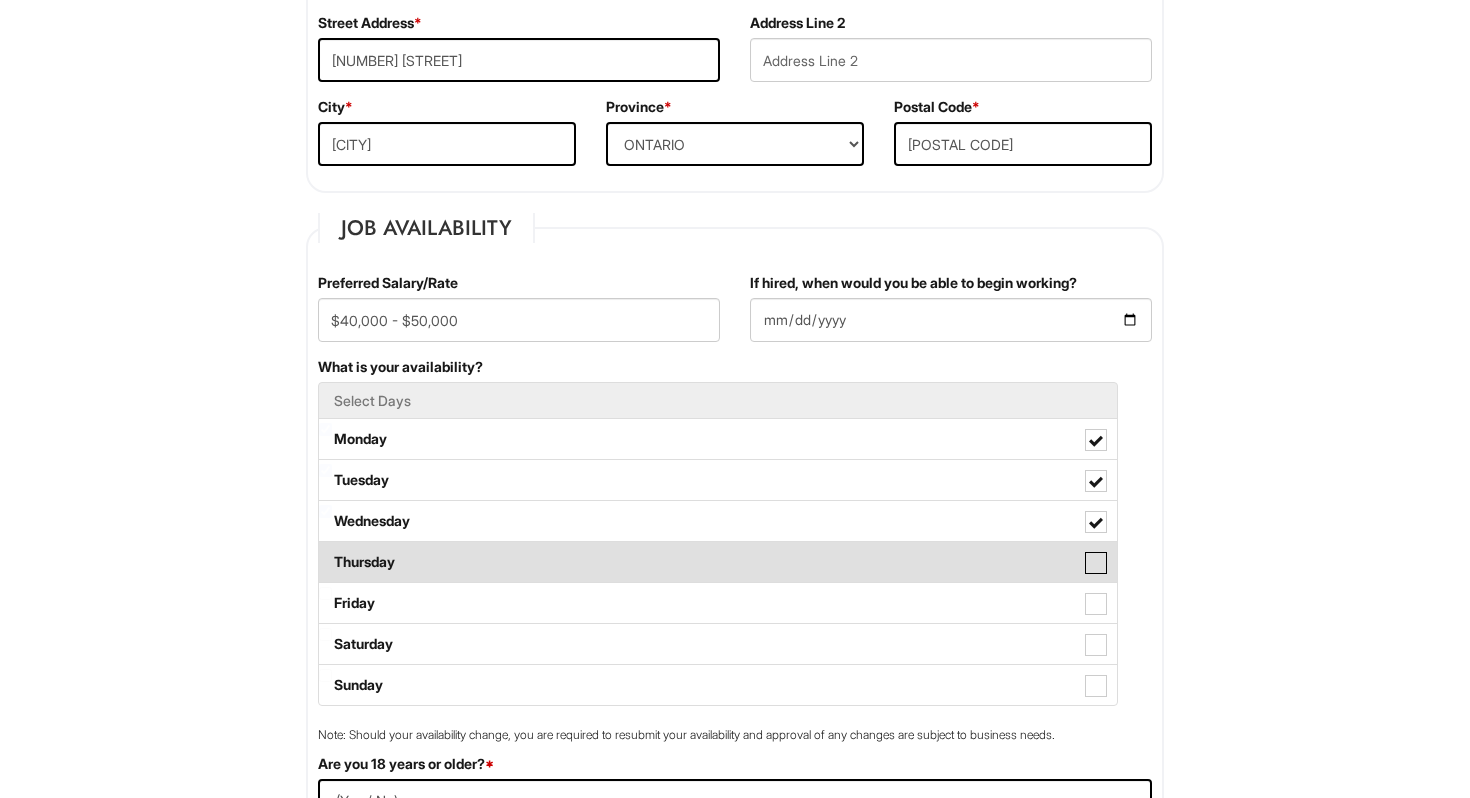 click on "Thursday" at bounding box center (325, 552) 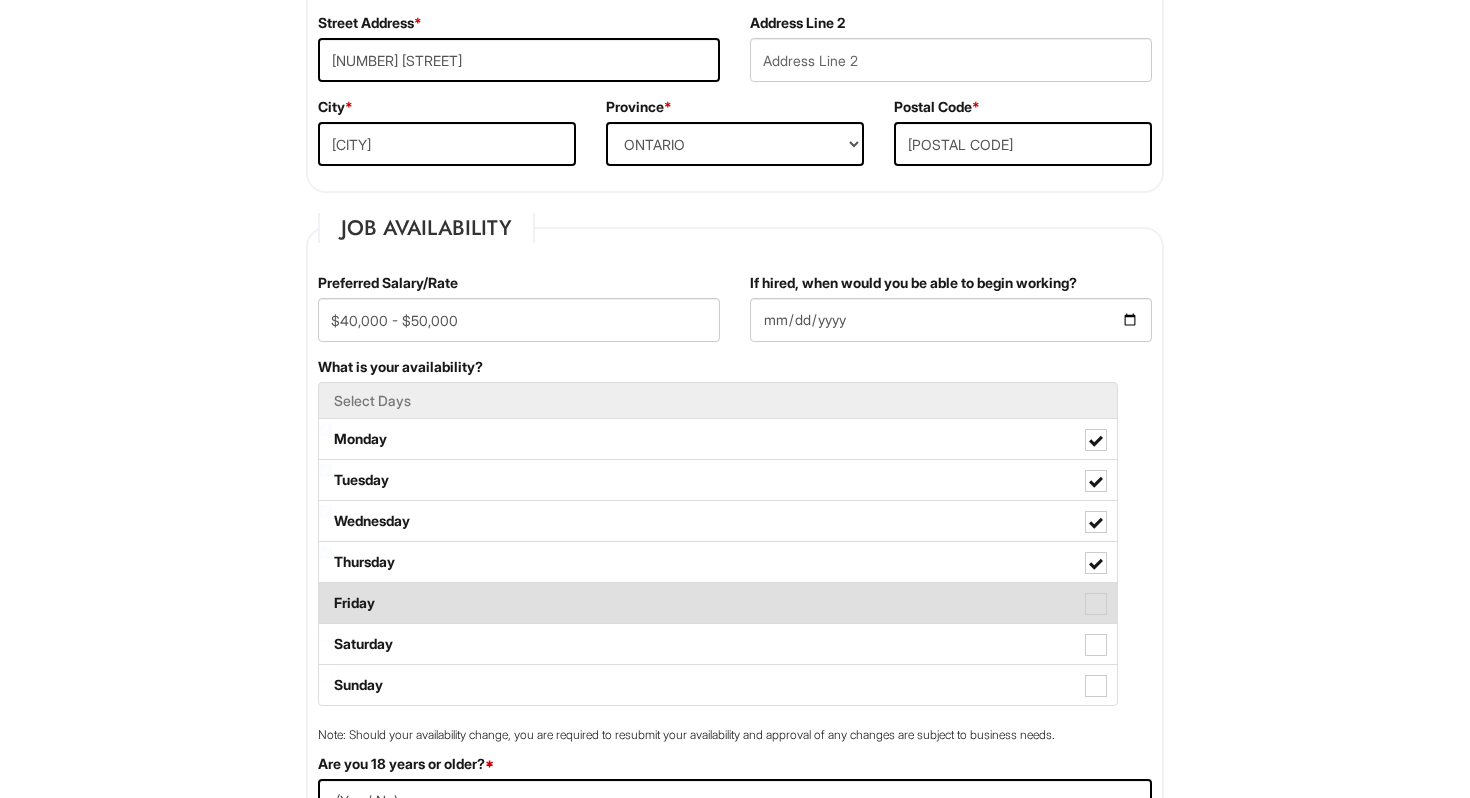click on "Friday" at bounding box center (718, 603) 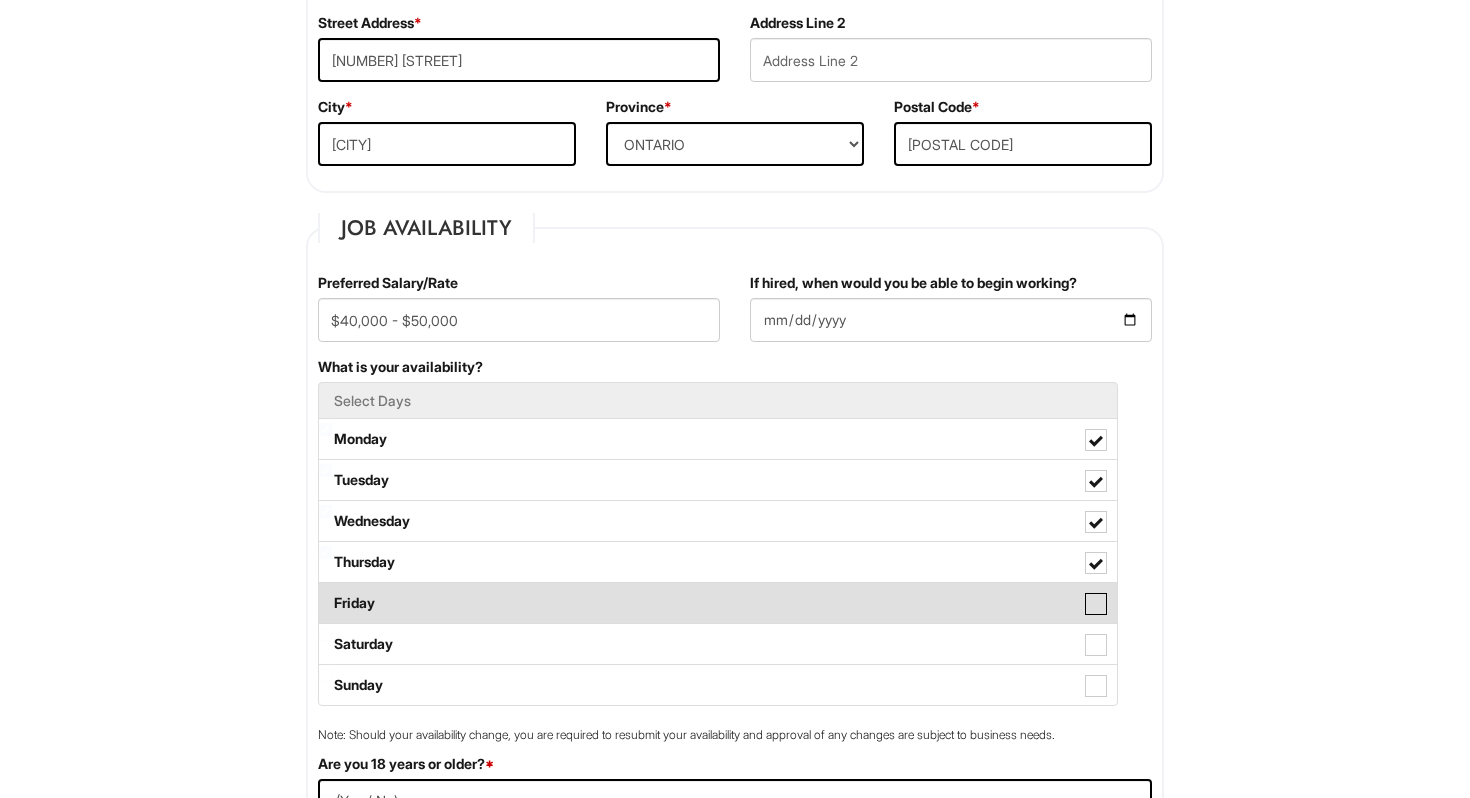 click on "Friday" at bounding box center [325, 593] 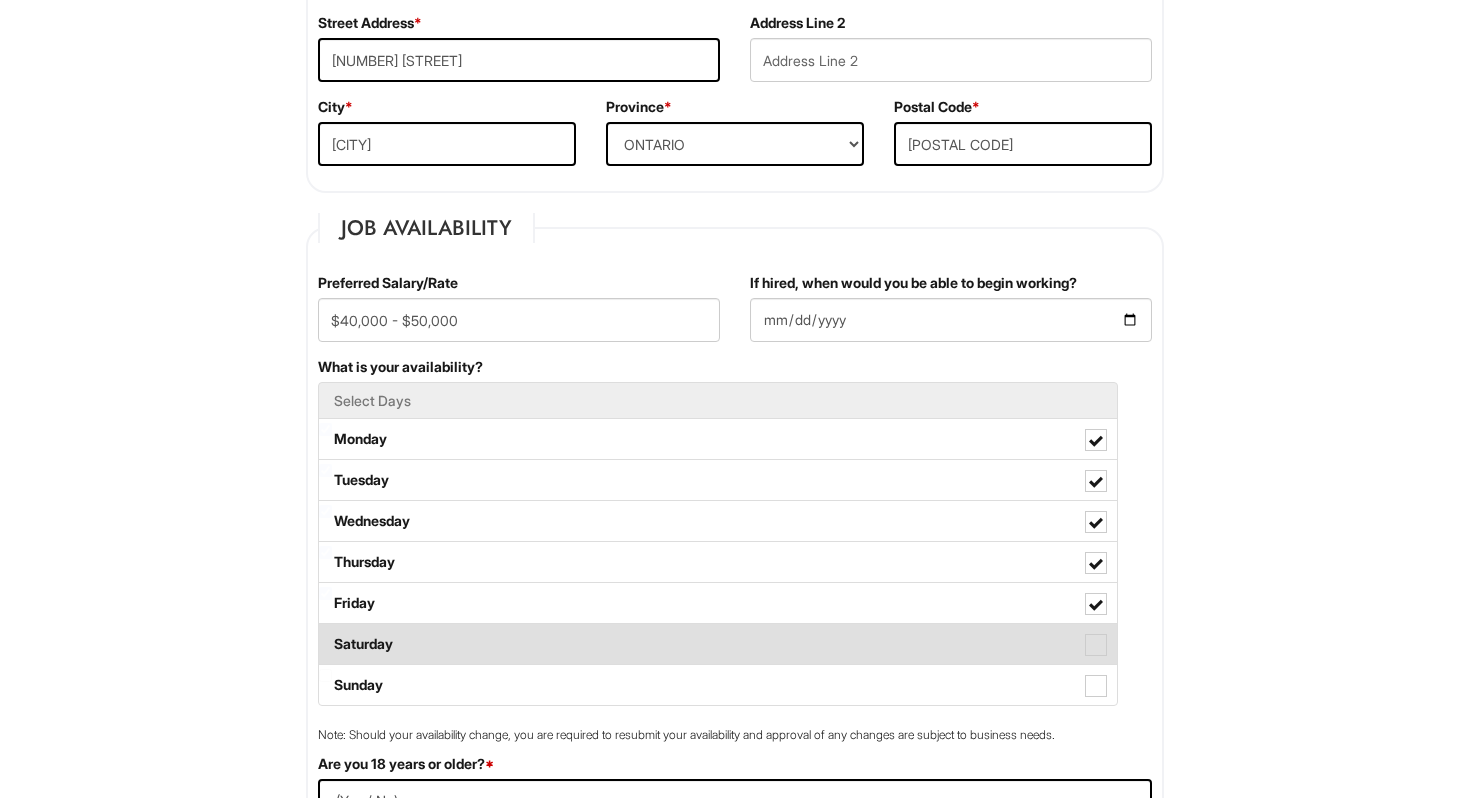 click on "Saturday" at bounding box center [718, 644] 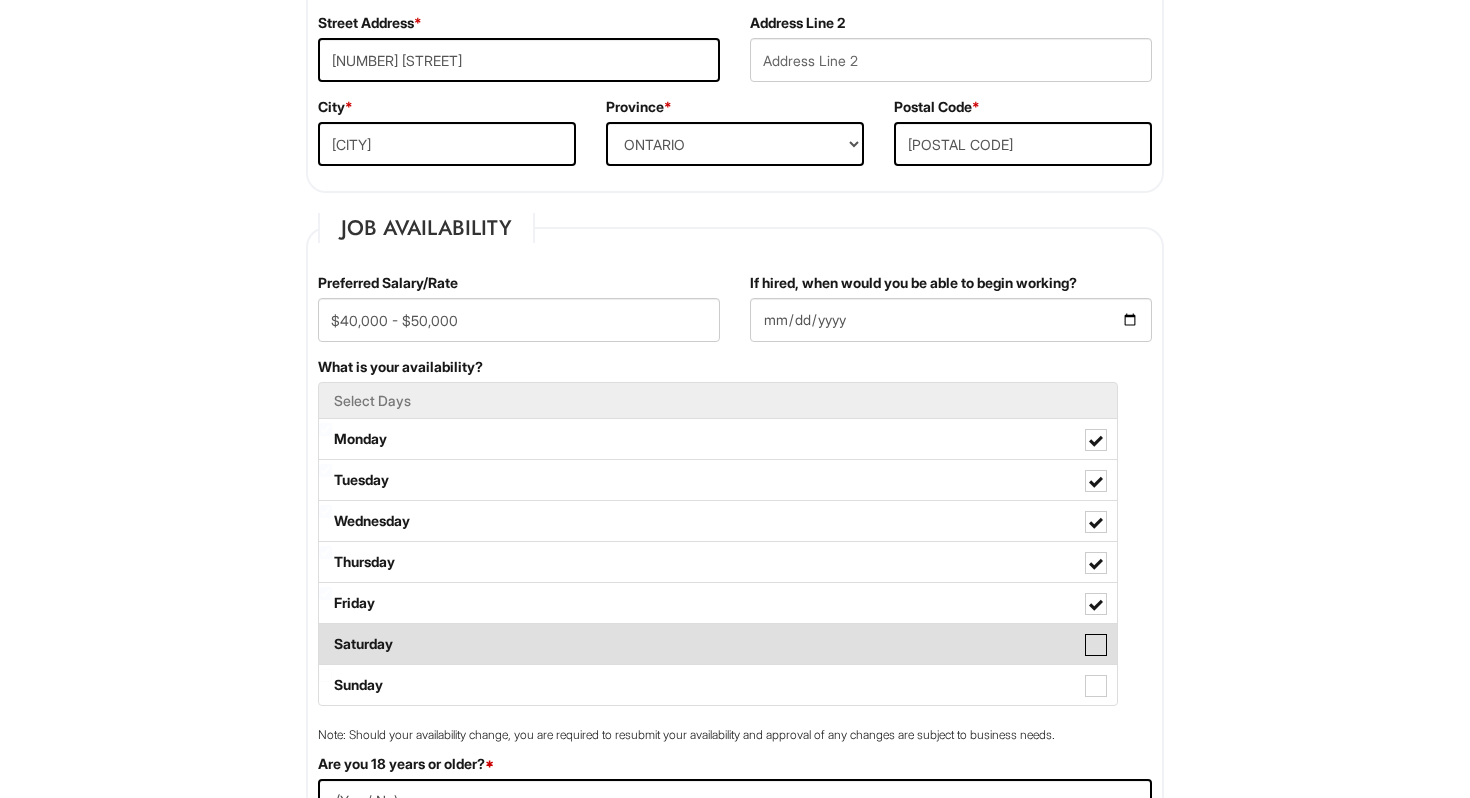 click on "Saturday" at bounding box center [325, 634] 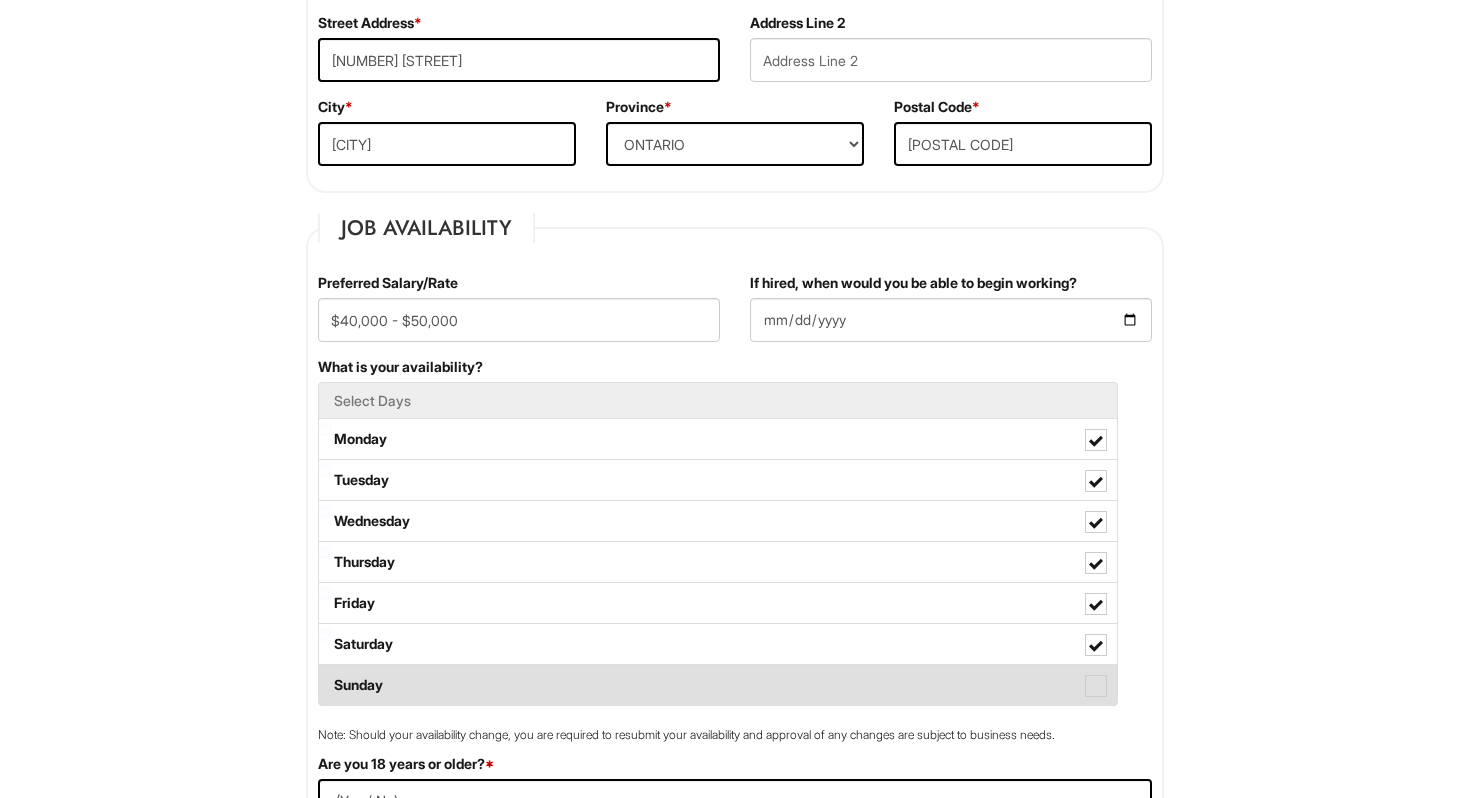 click on "Sunday" at bounding box center (718, 685) 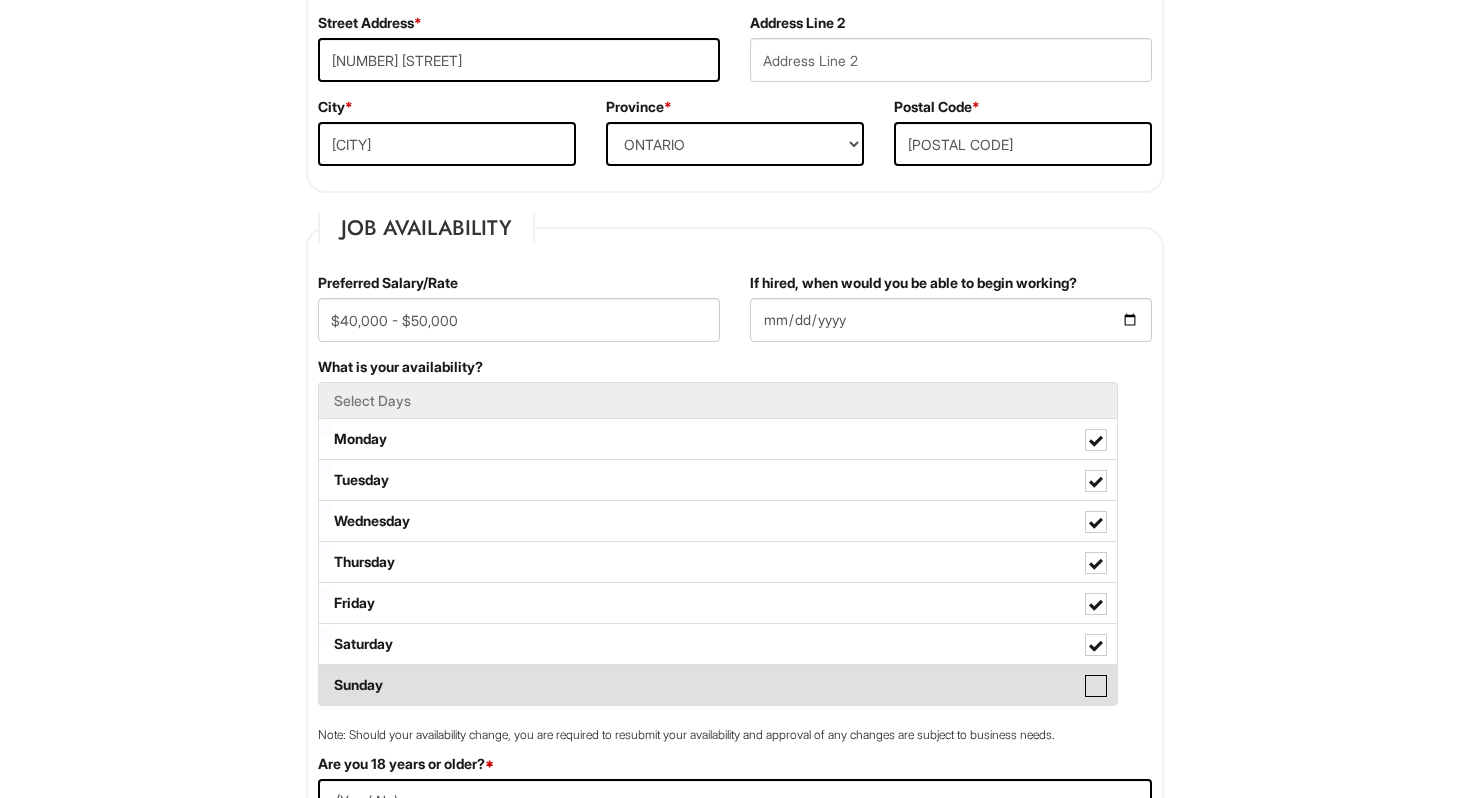 click on "Sunday" at bounding box center [325, 675] 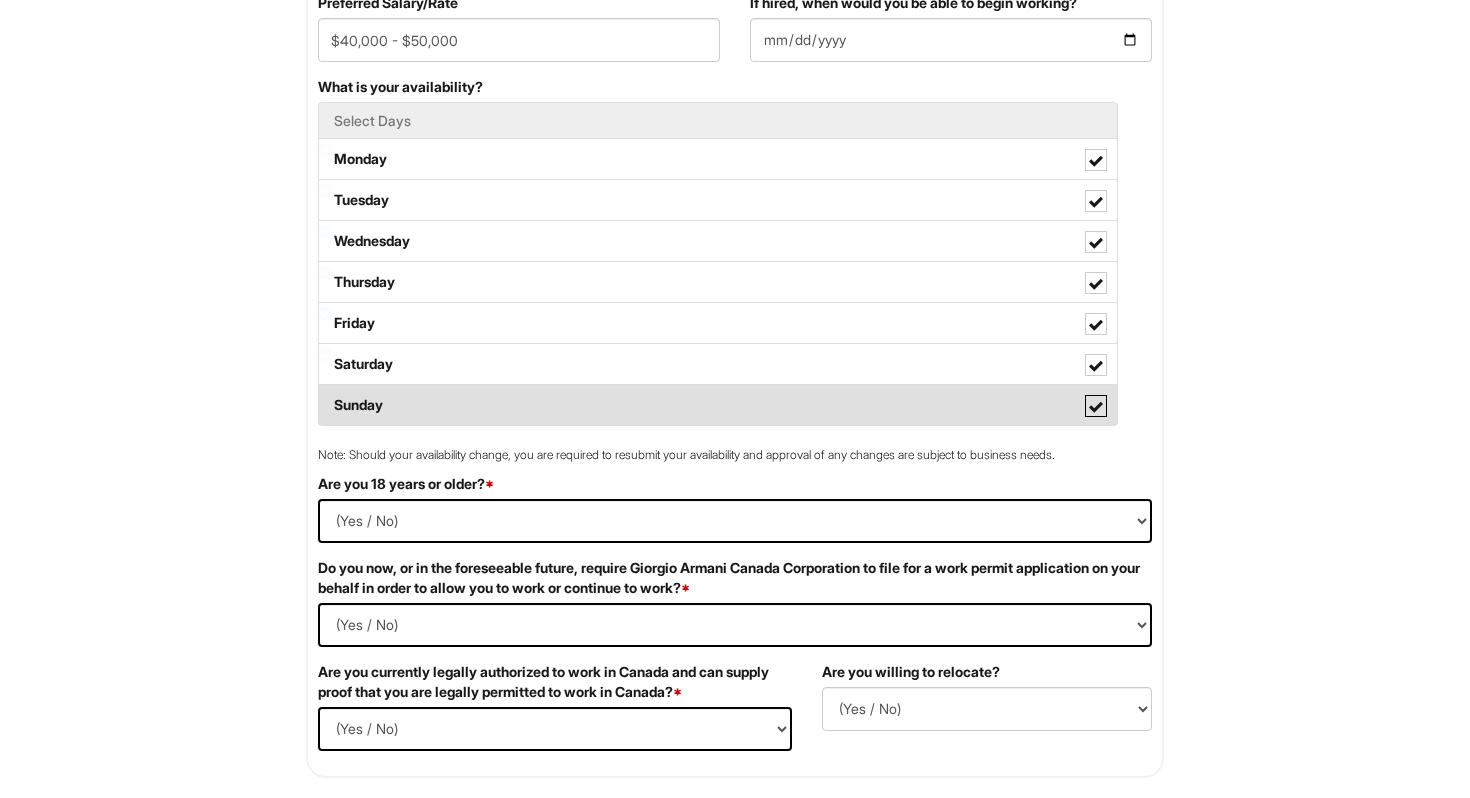 scroll, scrollTop: 810, scrollLeft: 0, axis: vertical 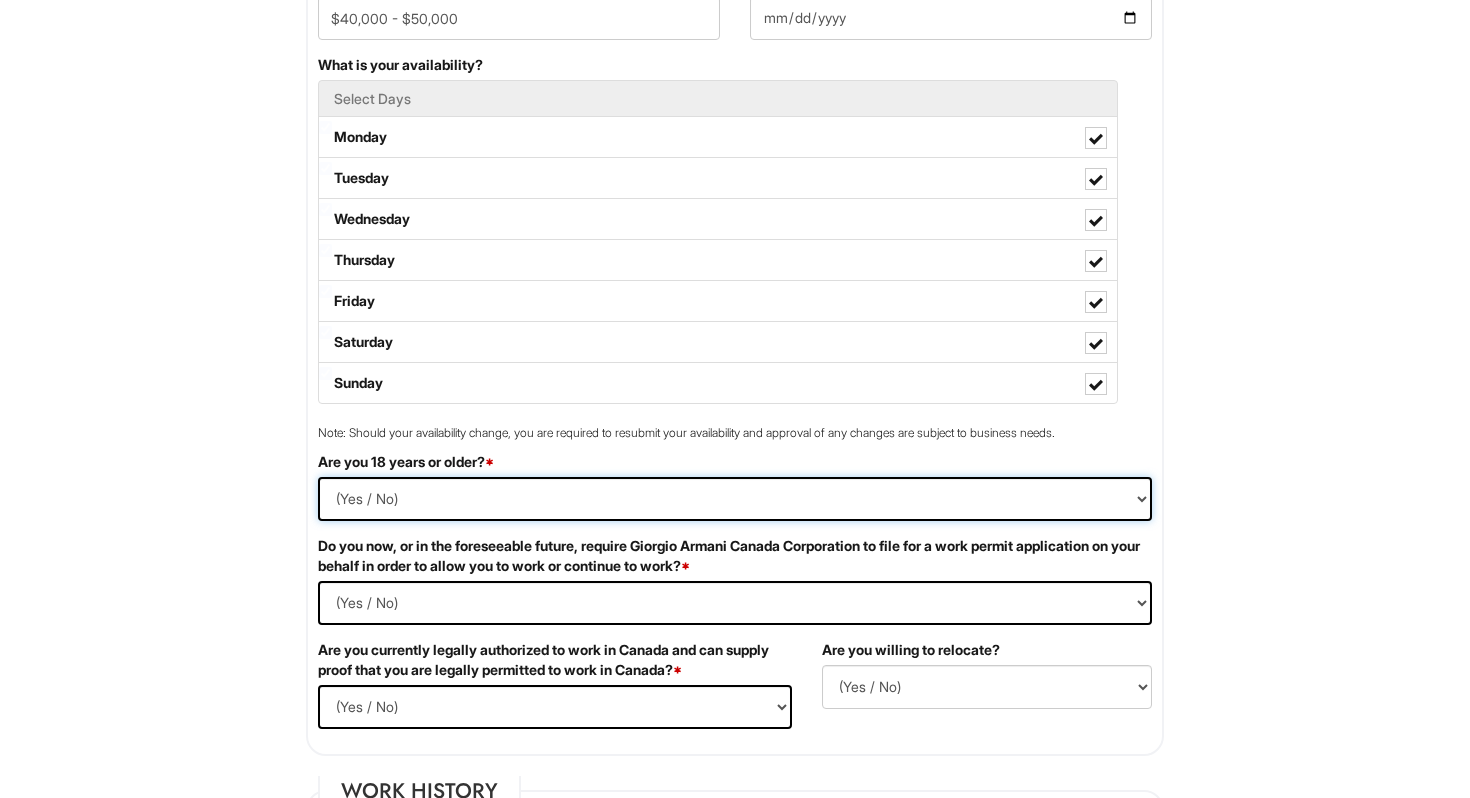 click on "(Yes / No) Yes No" at bounding box center [735, 499] 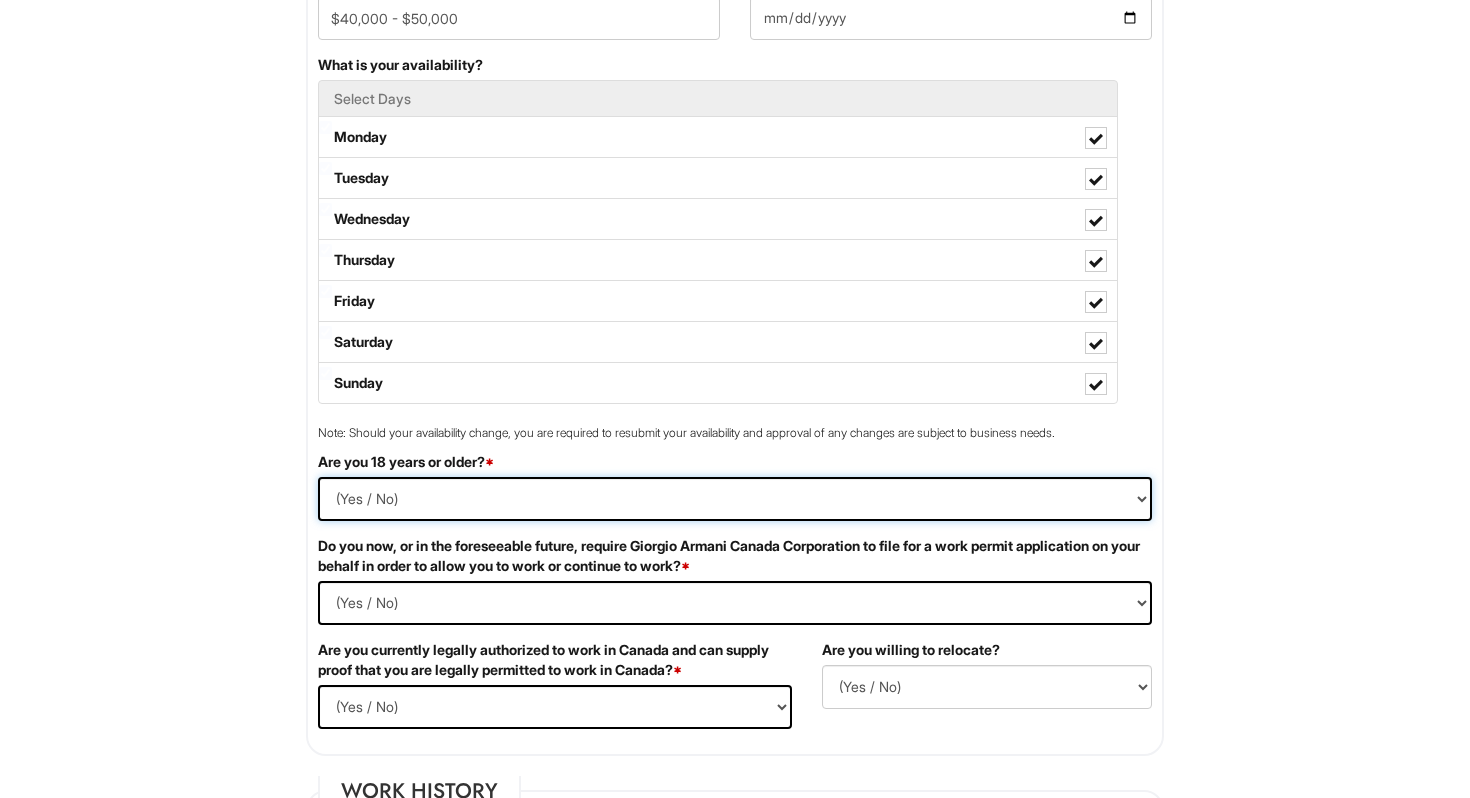 select on "Yes" 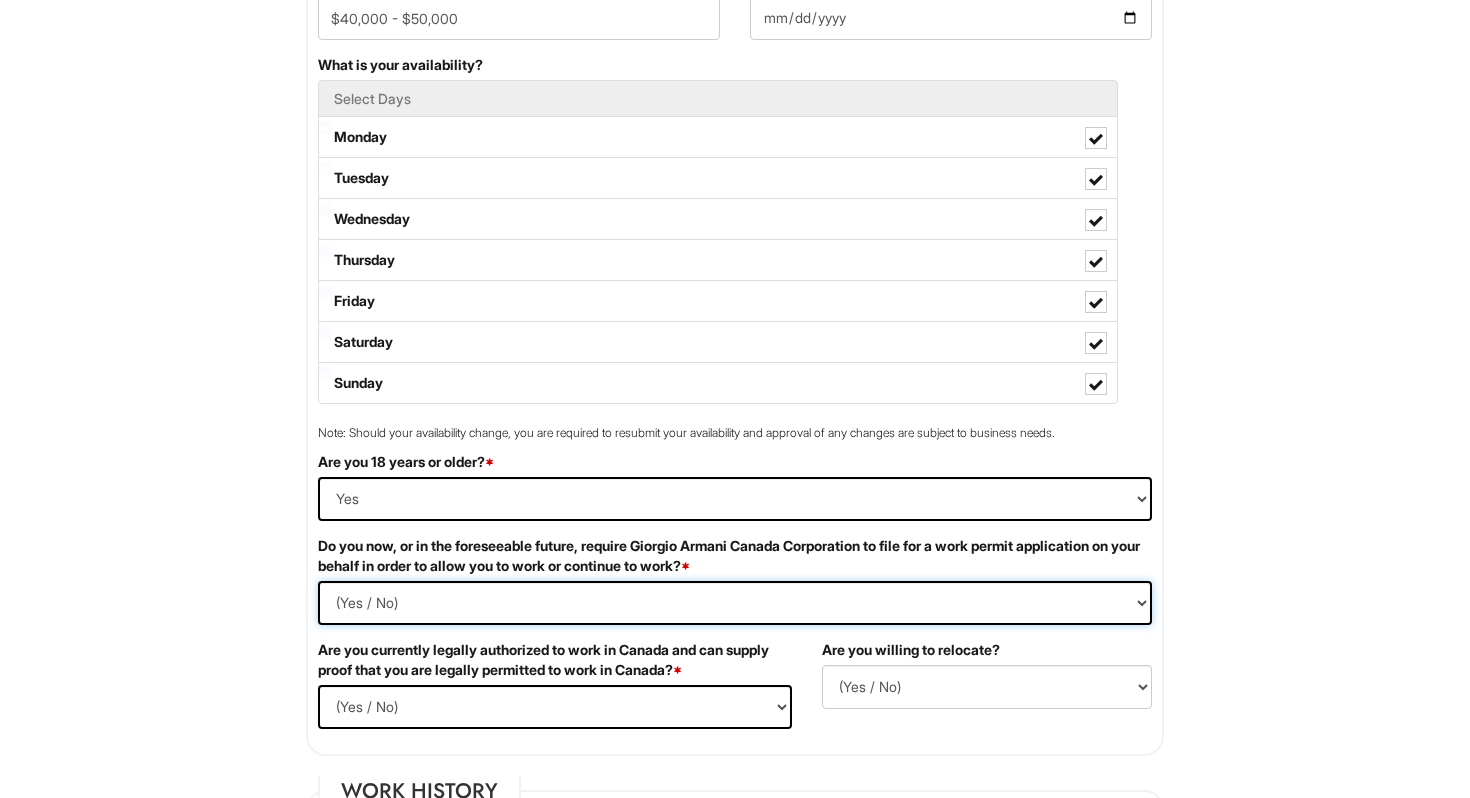 click on "(Yes / No) Yes No" at bounding box center (735, 603) 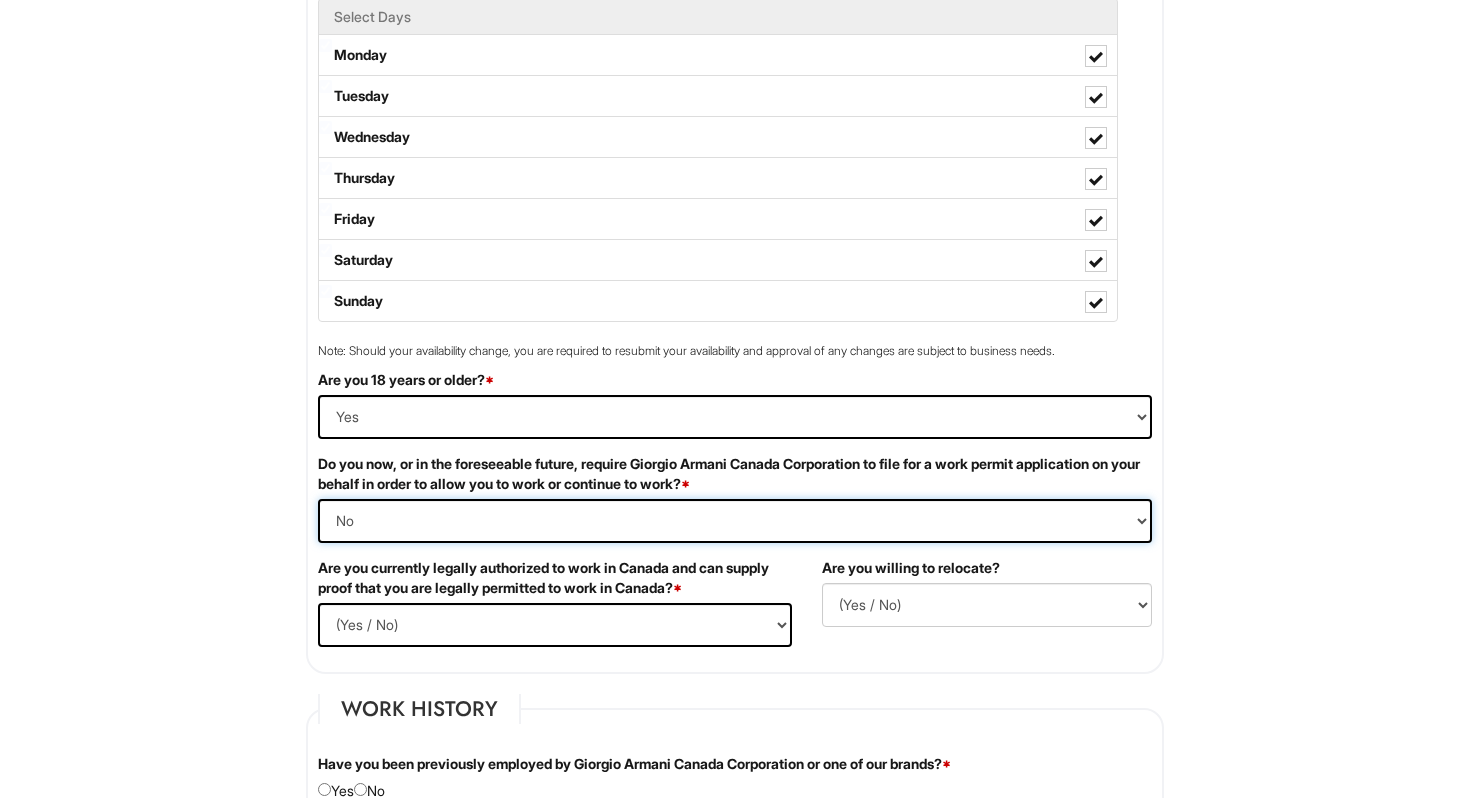 scroll, scrollTop: 914, scrollLeft: 0, axis: vertical 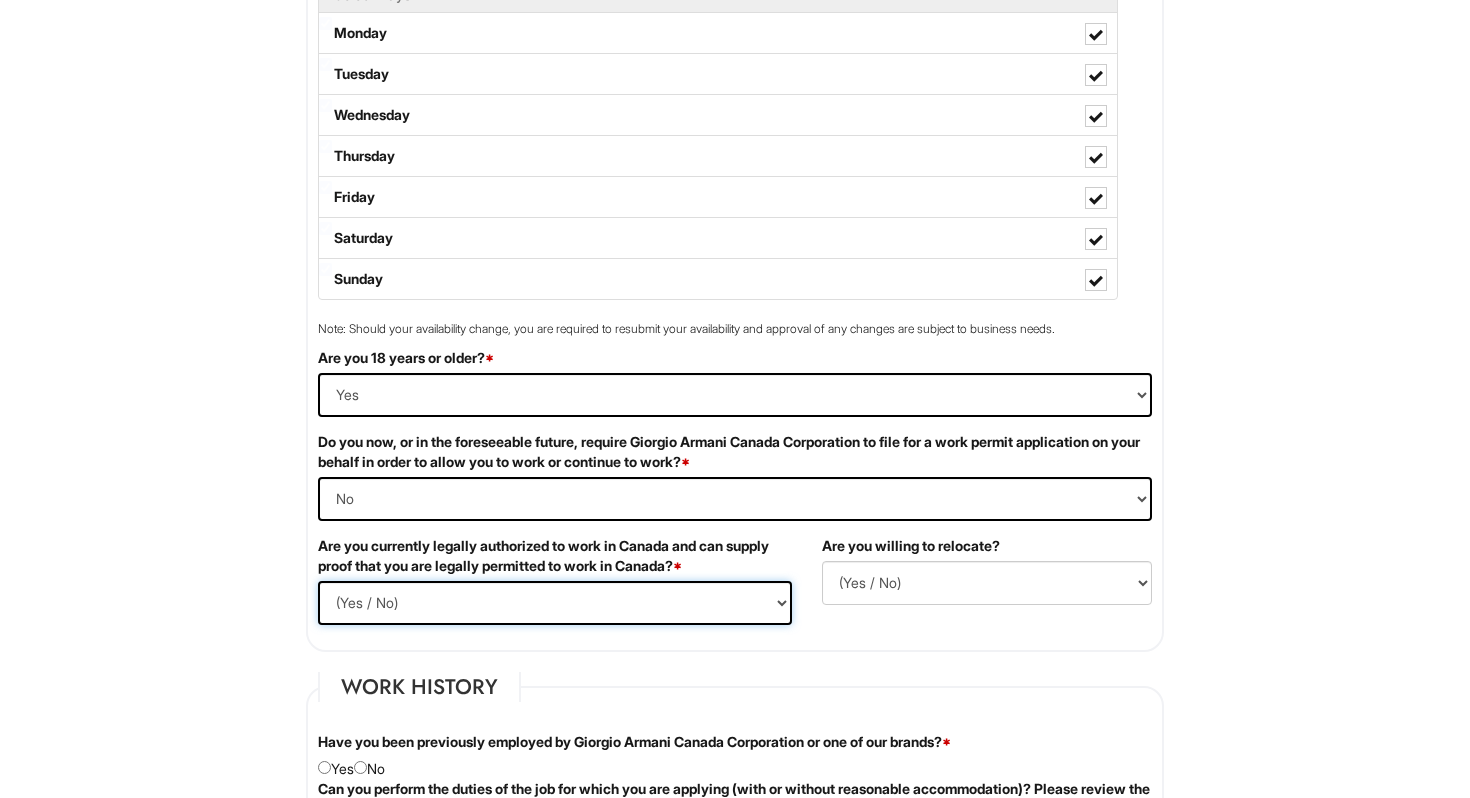 click on "(Yes / No) Yes No" at bounding box center (555, 603) 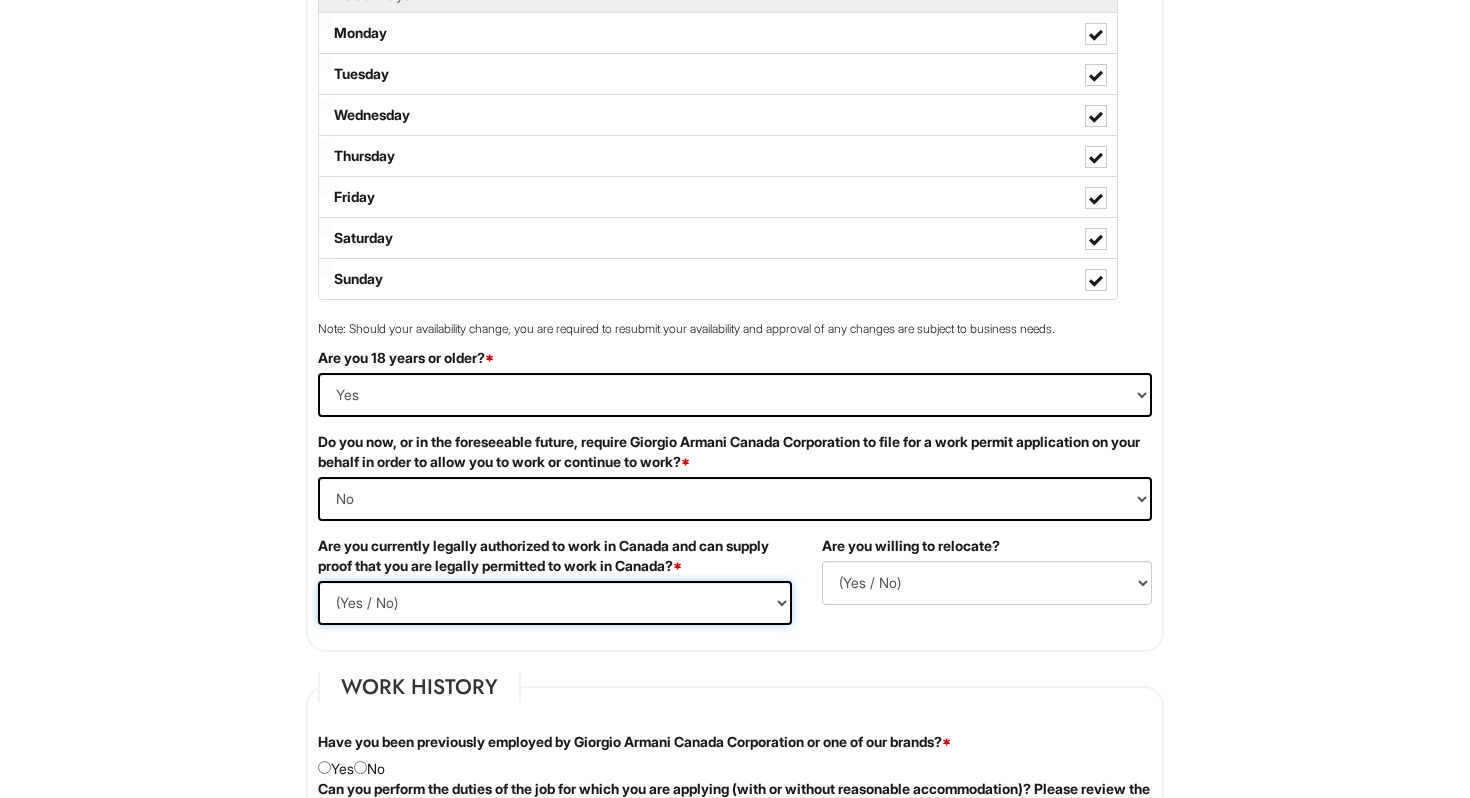 select on "Yes" 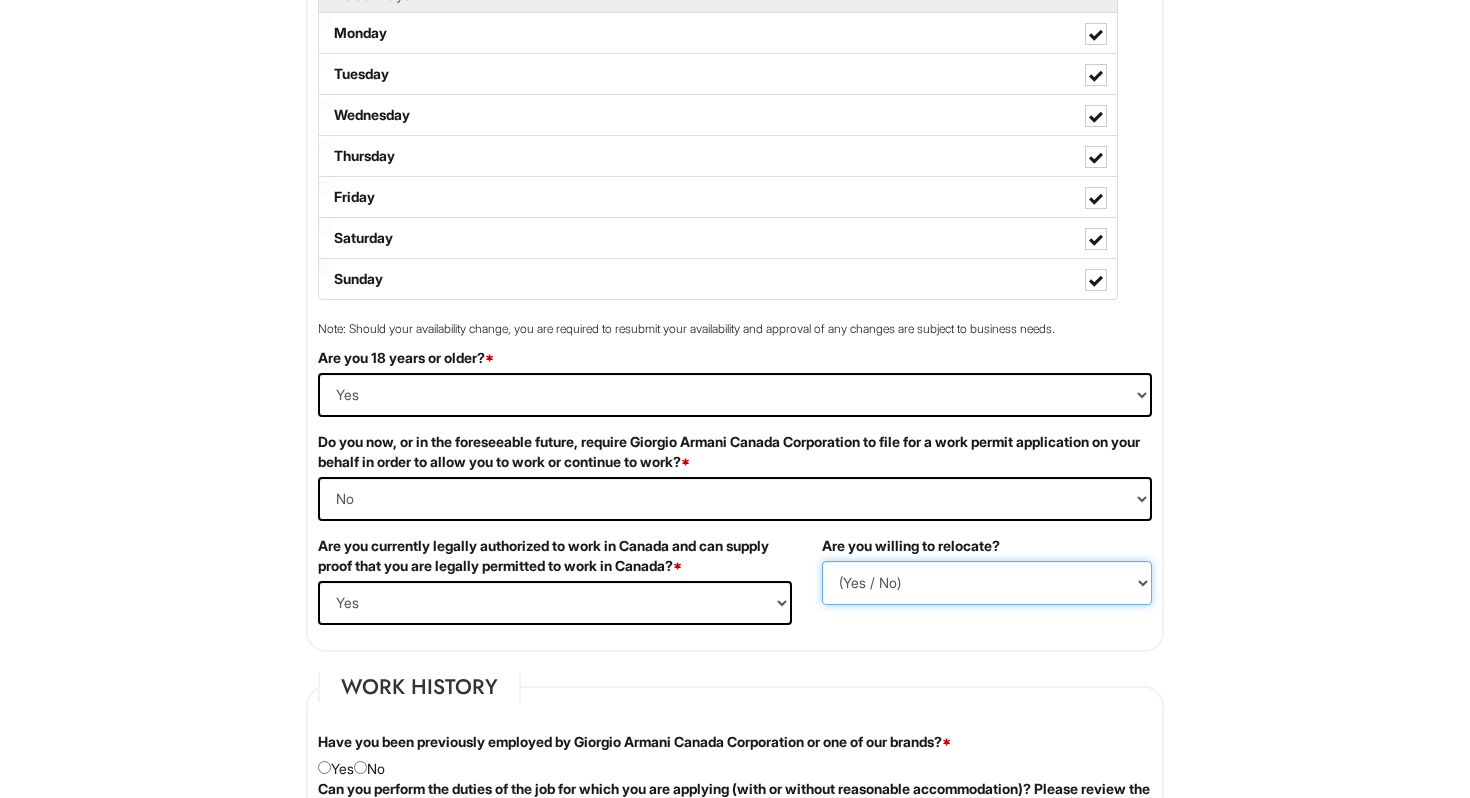 click on "(Yes / No) No Yes" at bounding box center (987, 583) 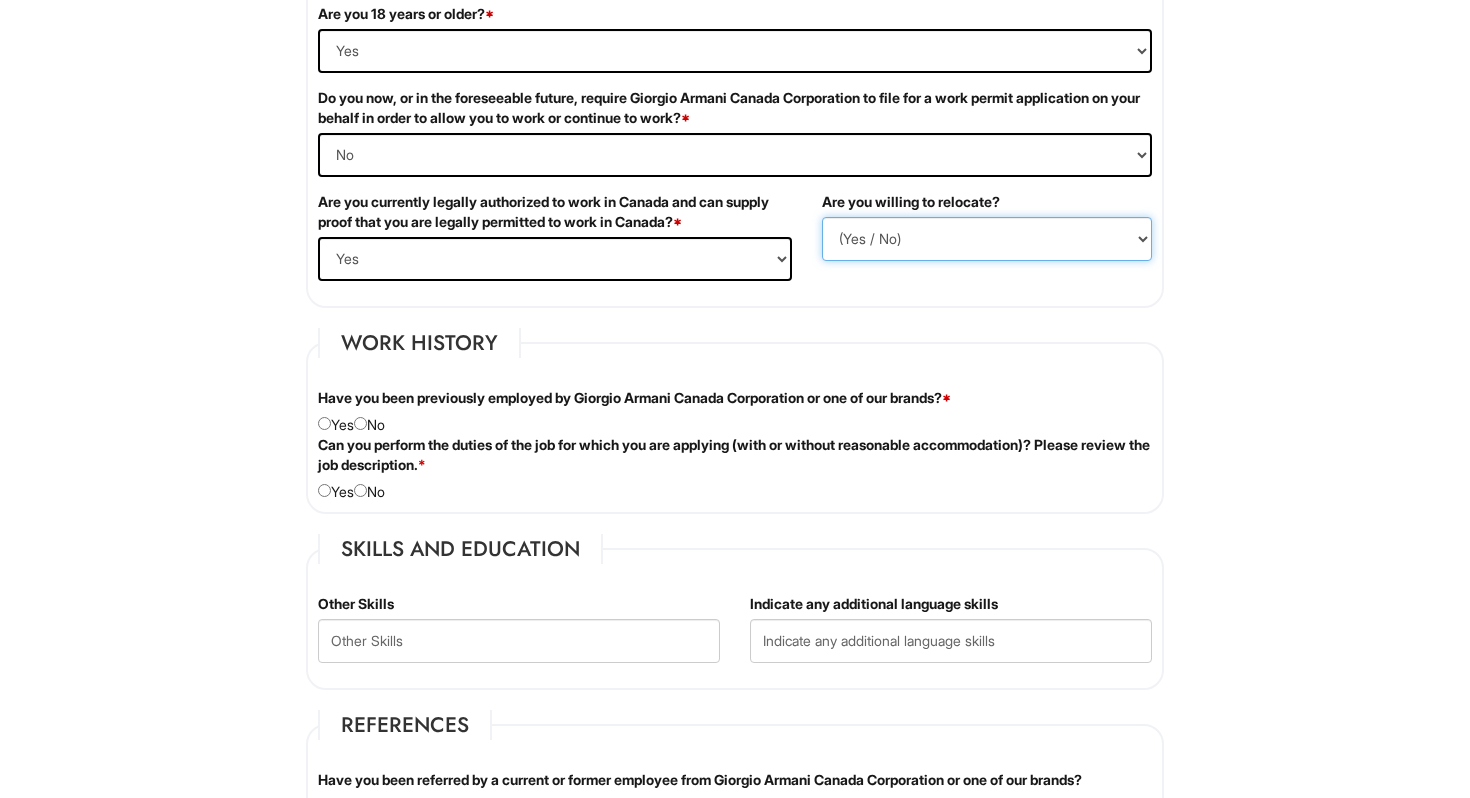 scroll, scrollTop: 1262, scrollLeft: 0, axis: vertical 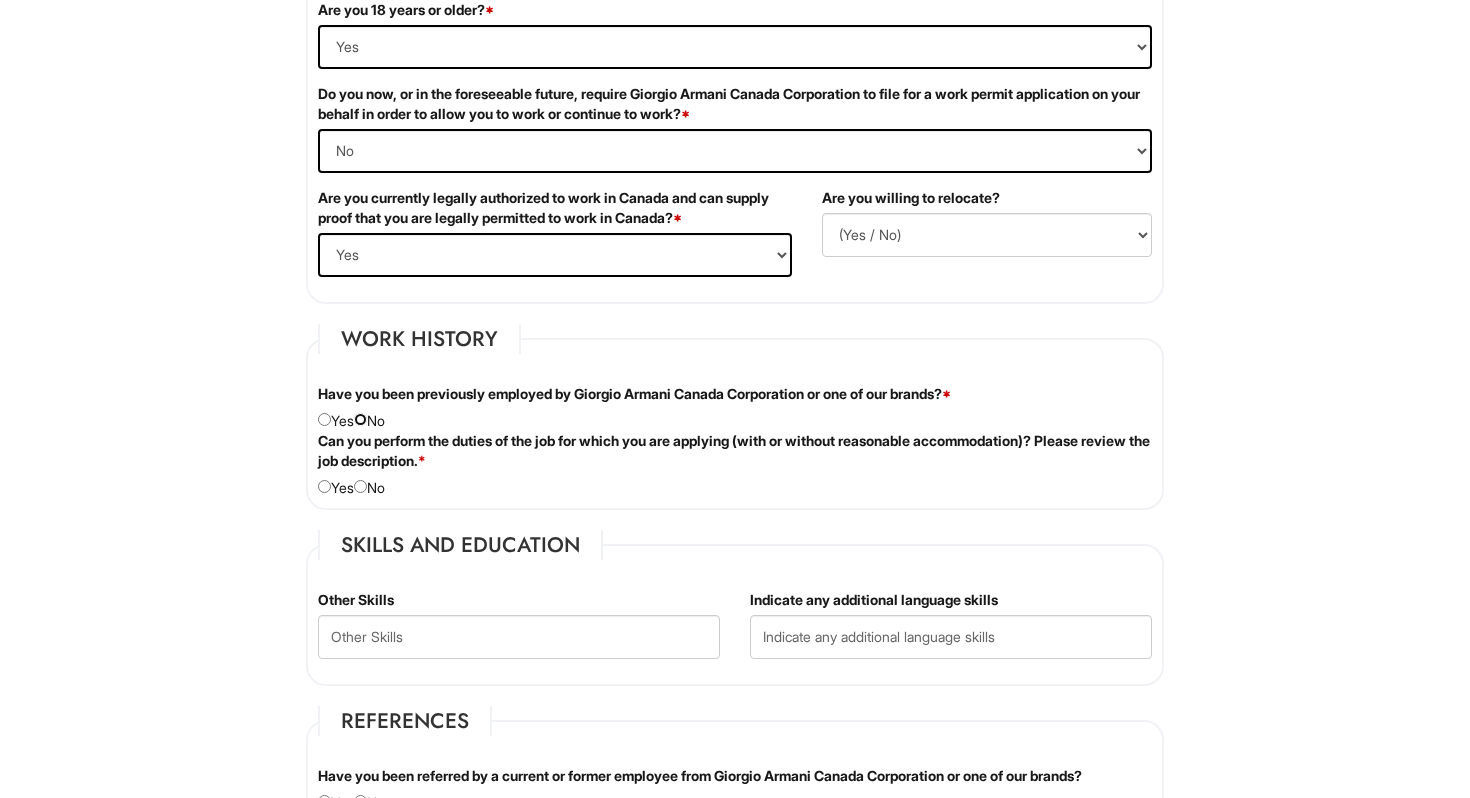 click at bounding box center [360, 419] 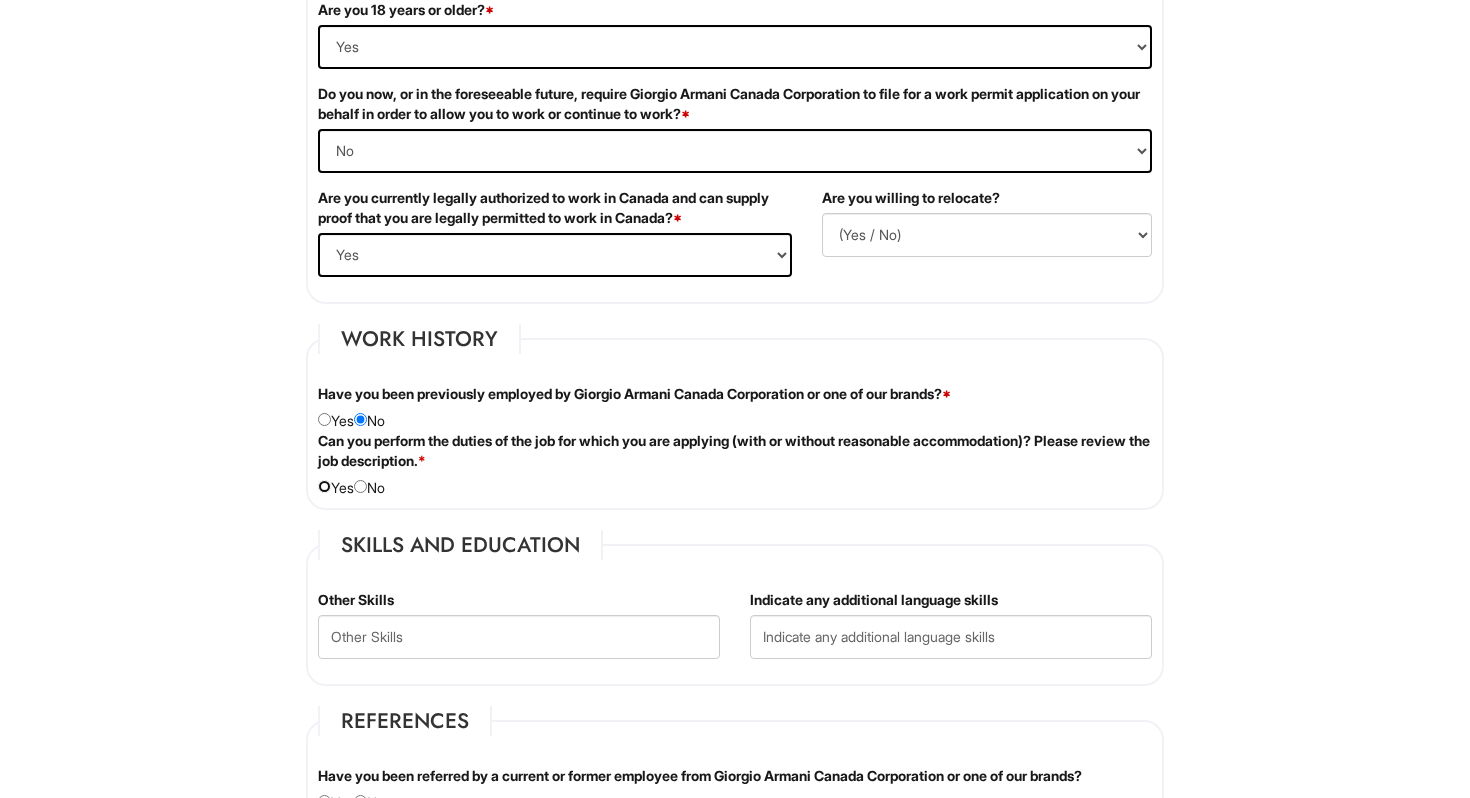 click at bounding box center (324, 486) 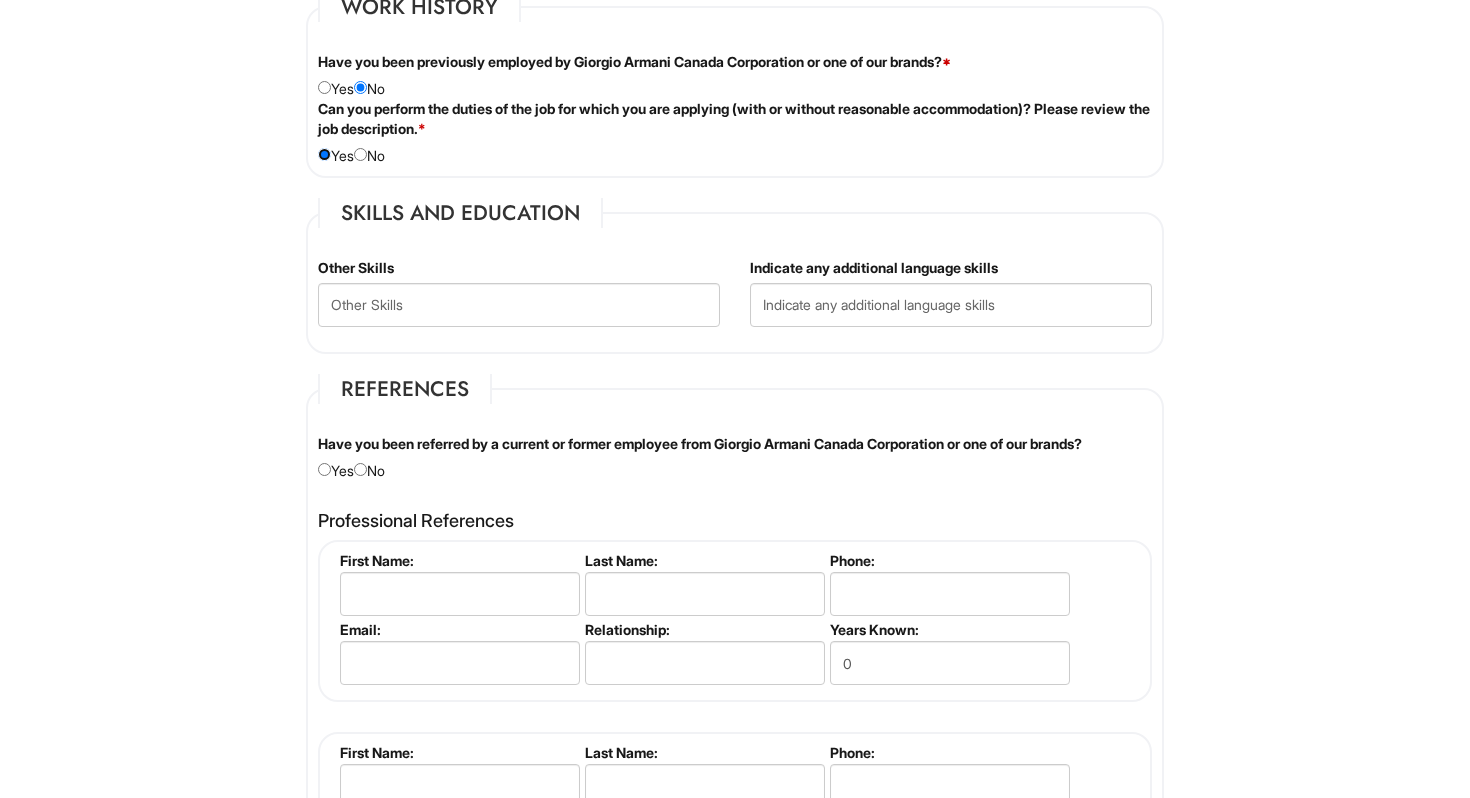 scroll, scrollTop: 1605, scrollLeft: 0, axis: vertical 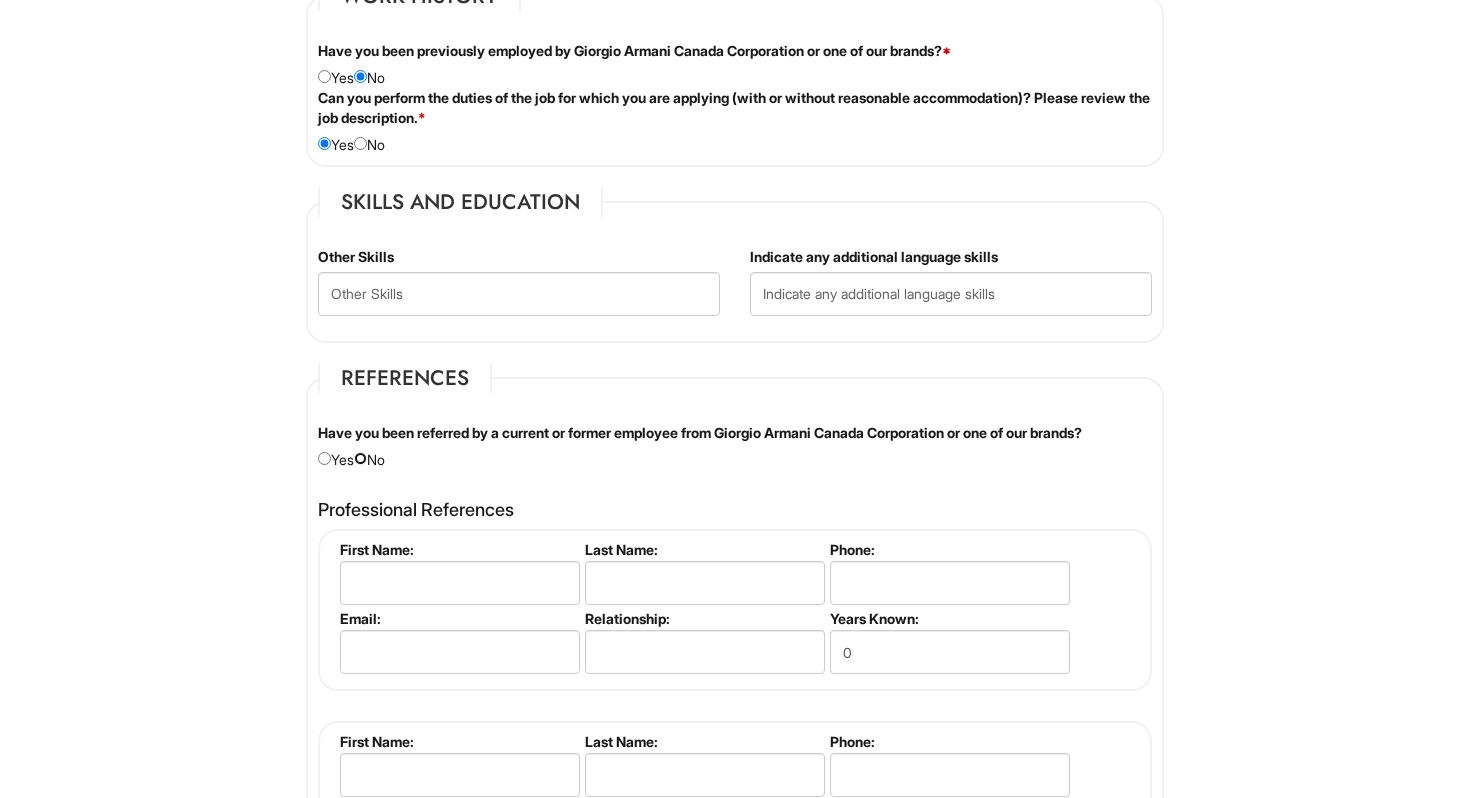 click at bounding box center [360, 458] 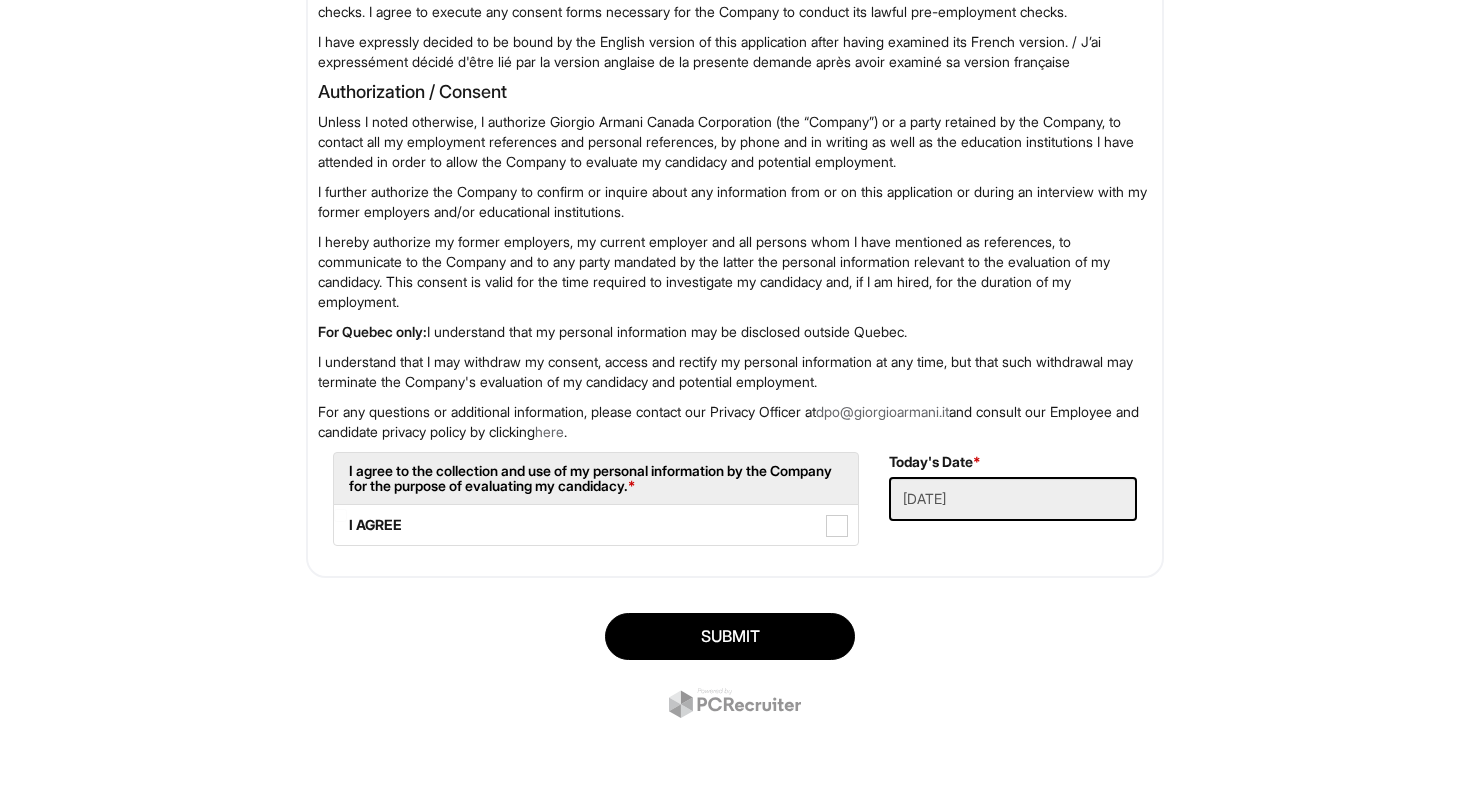 scroll, scrollTop: 2967, scrollLeft: 0, axis: vertical 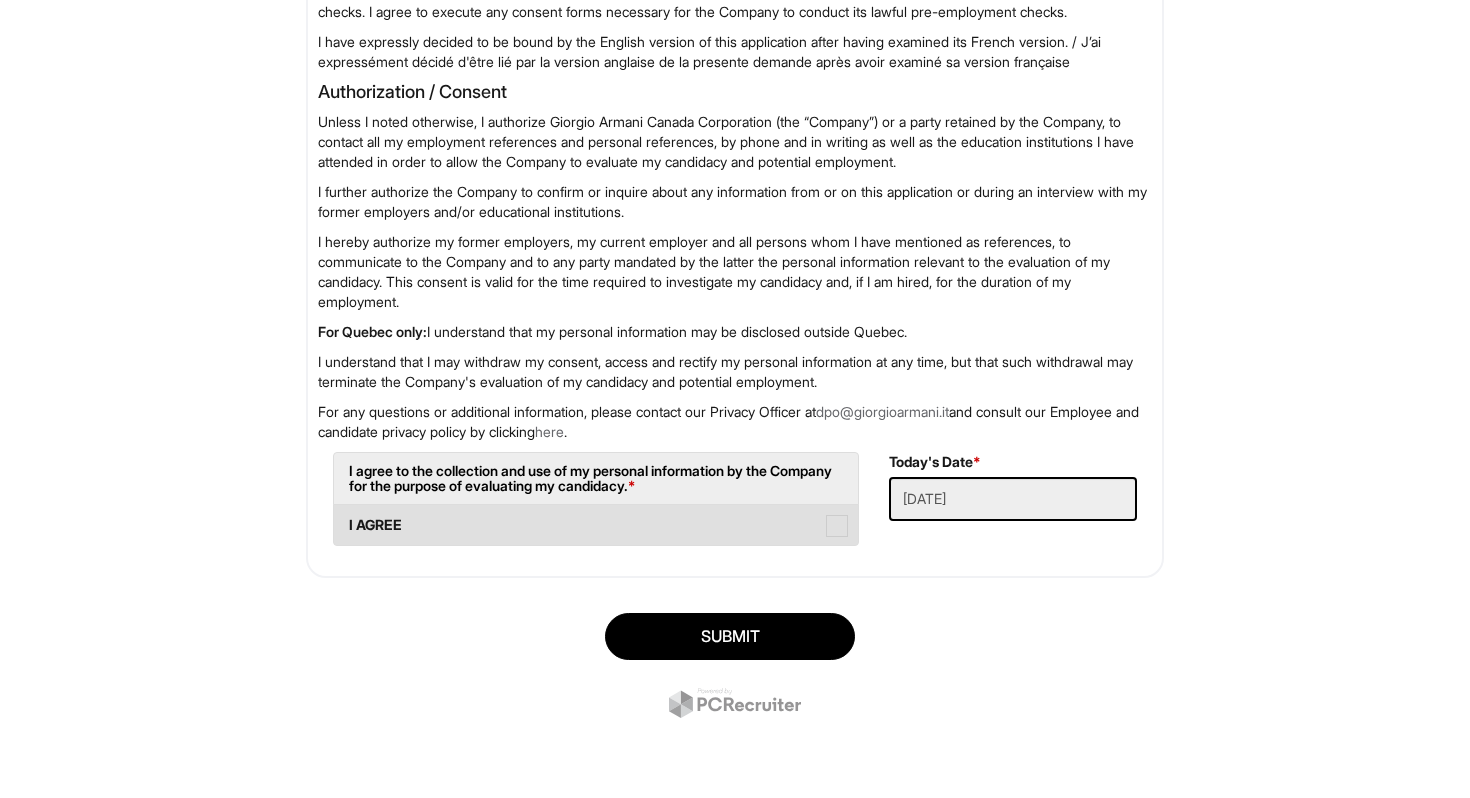 click on "I AGREE" at bounding box center [596, 525] 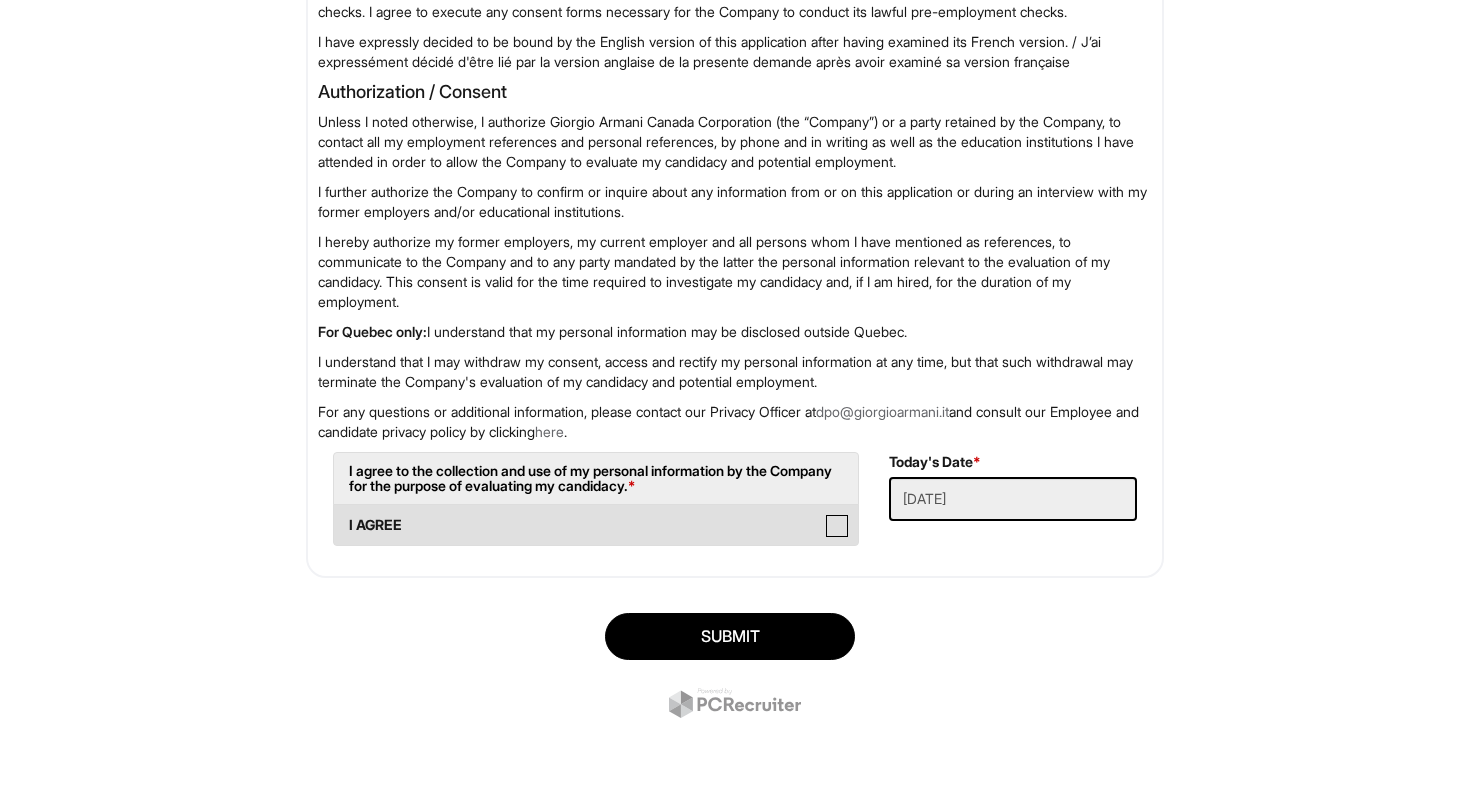 click on "I AGREE" at bounding box center (340, 515) 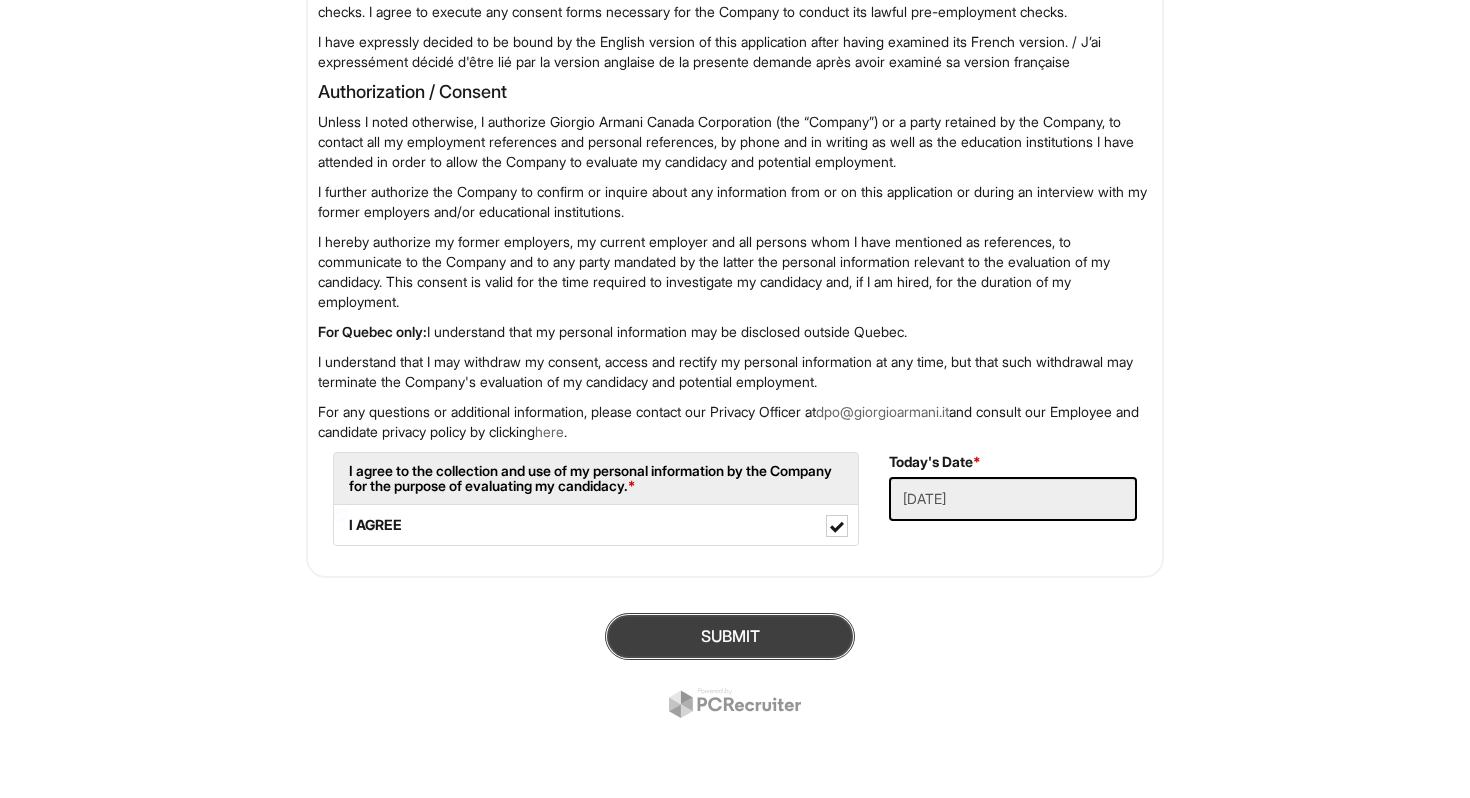 click on "Submit" at bounding box center (730, 636) 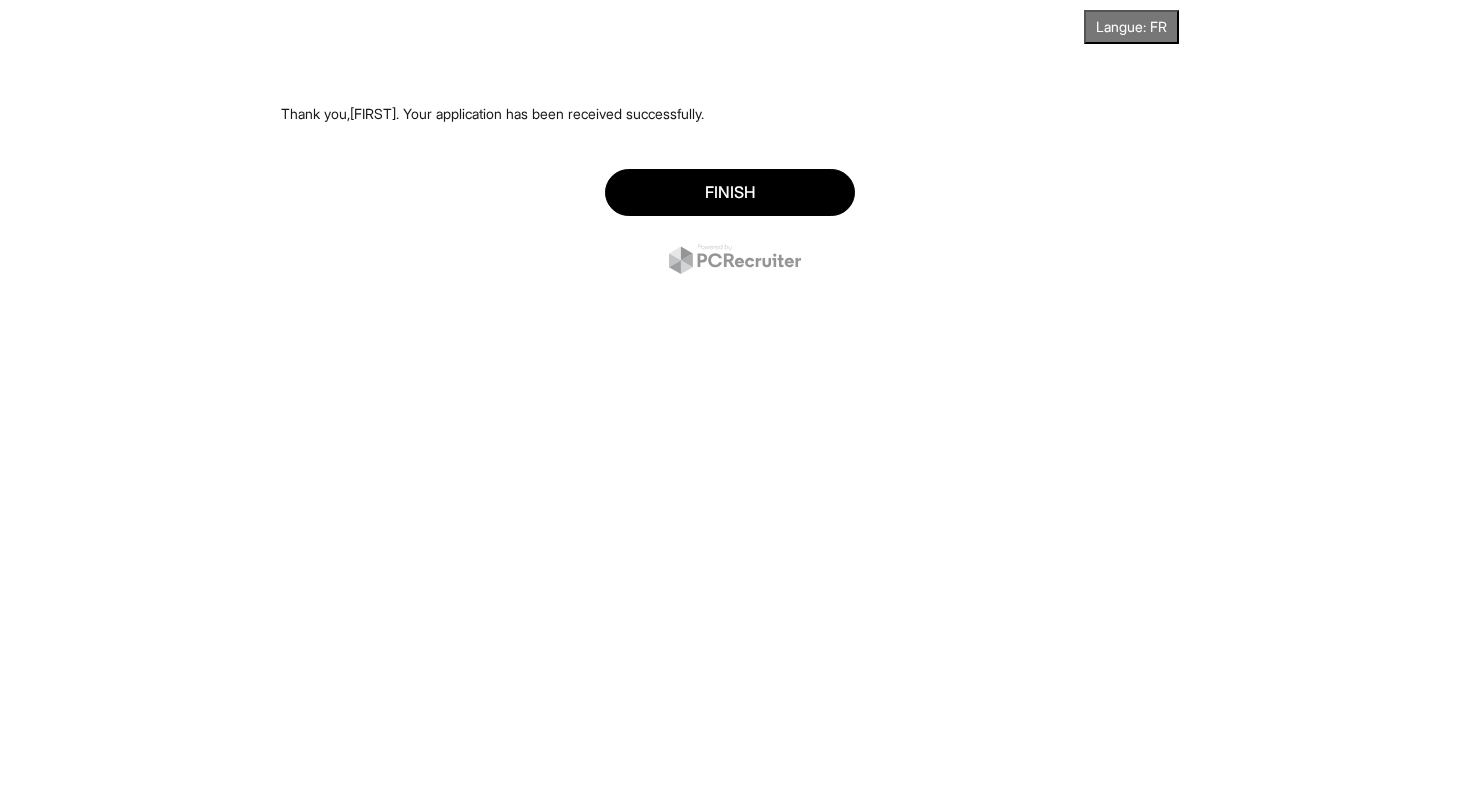 scroll, scrollTop: 0, scrollLeft: 0, axis: both 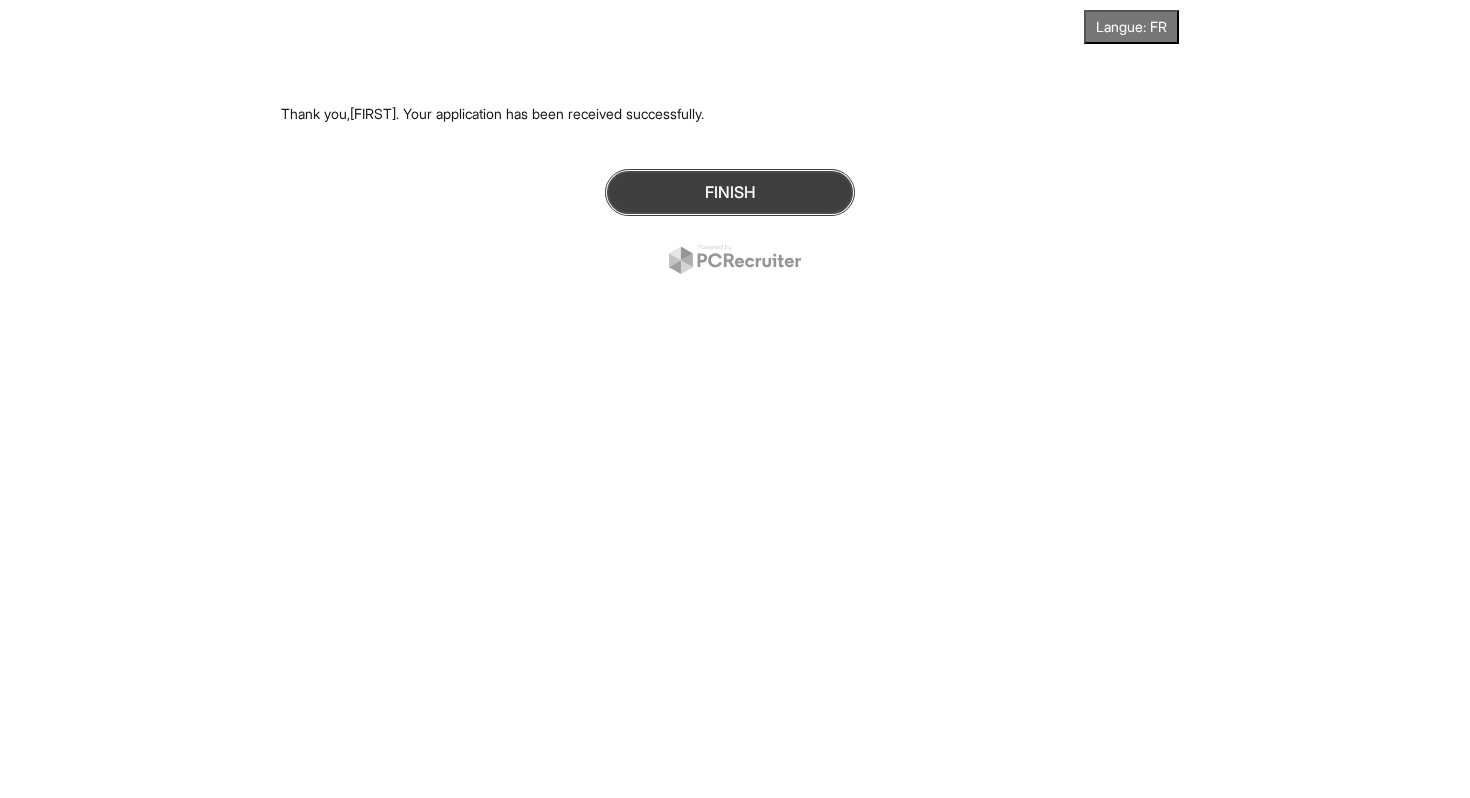 click on "Finish" at bounding box center (730, 192) 